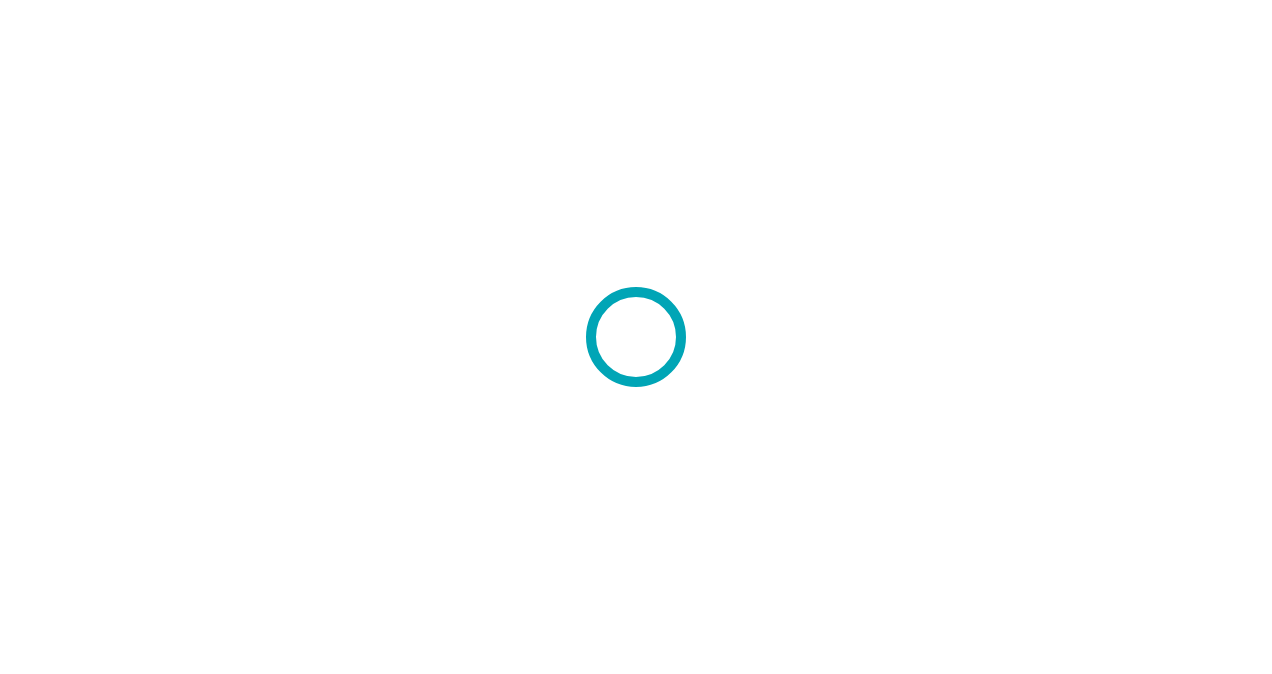 scroll, scrollTop: 0, scrollLeft: 0, axis: both 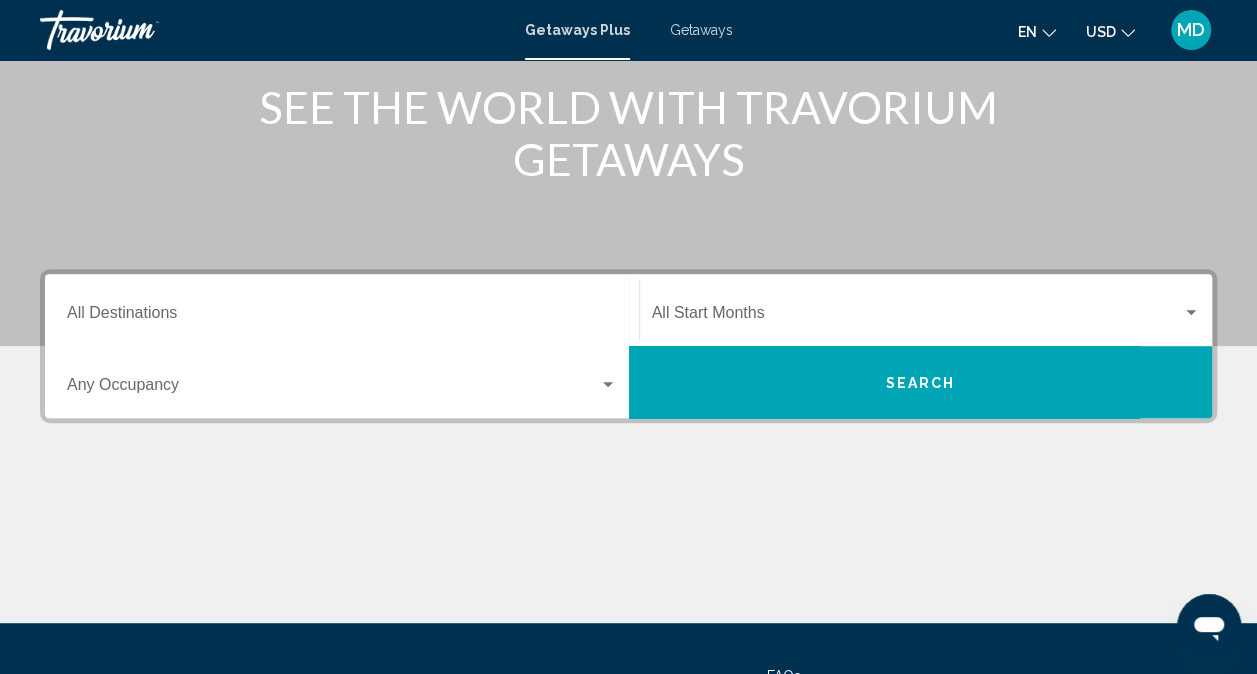 click on "Occupancy Any Occupancy" at bounding box center [342, 382] 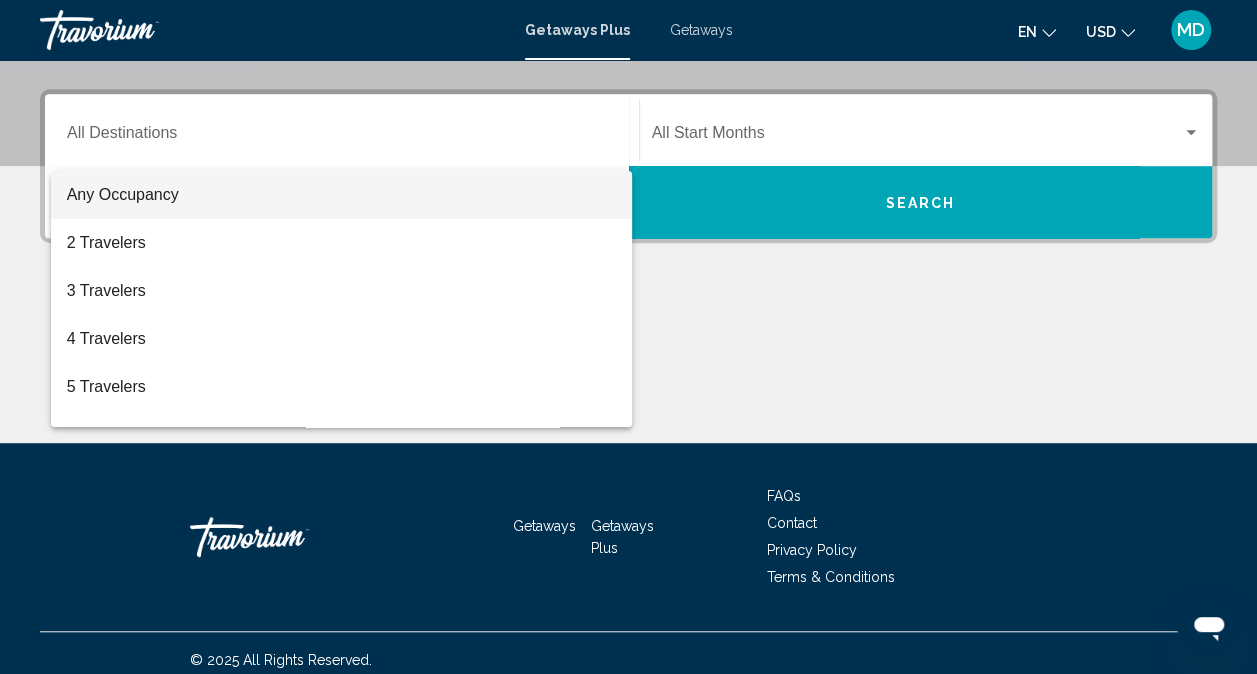 scroll, scrollTop: 447, scrollLeft: 0, axis: vertical 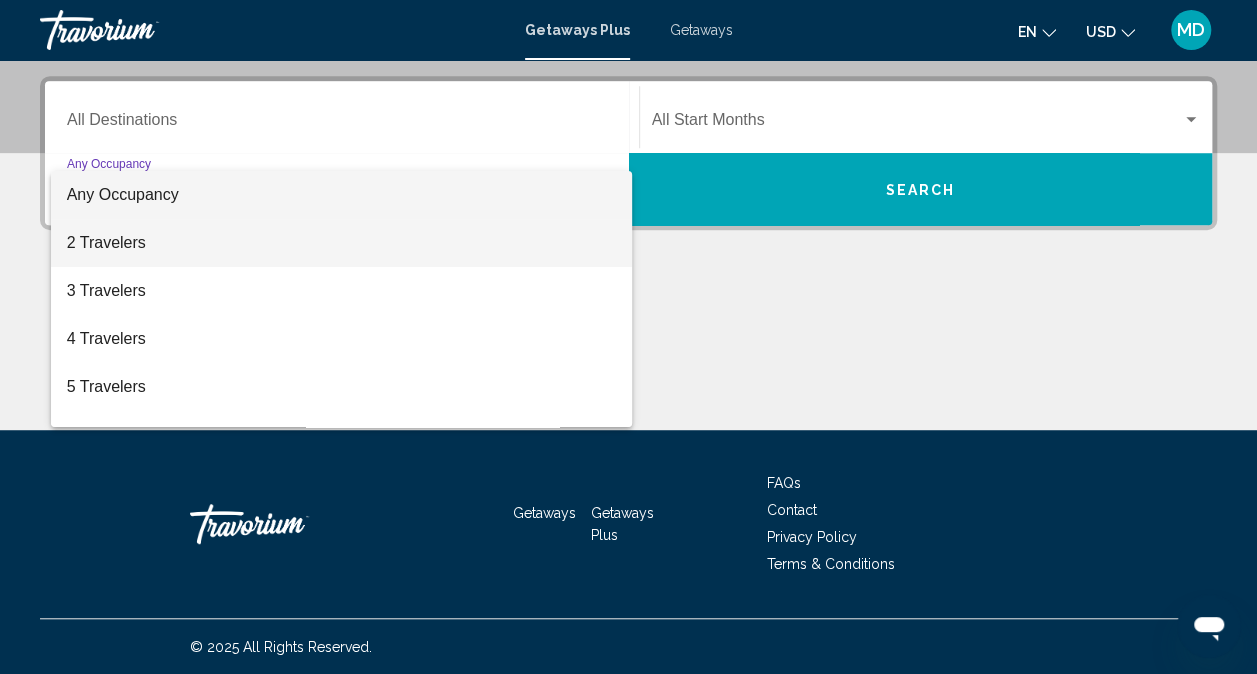 click on "2 Travelers" at bounding box center (342, 243) 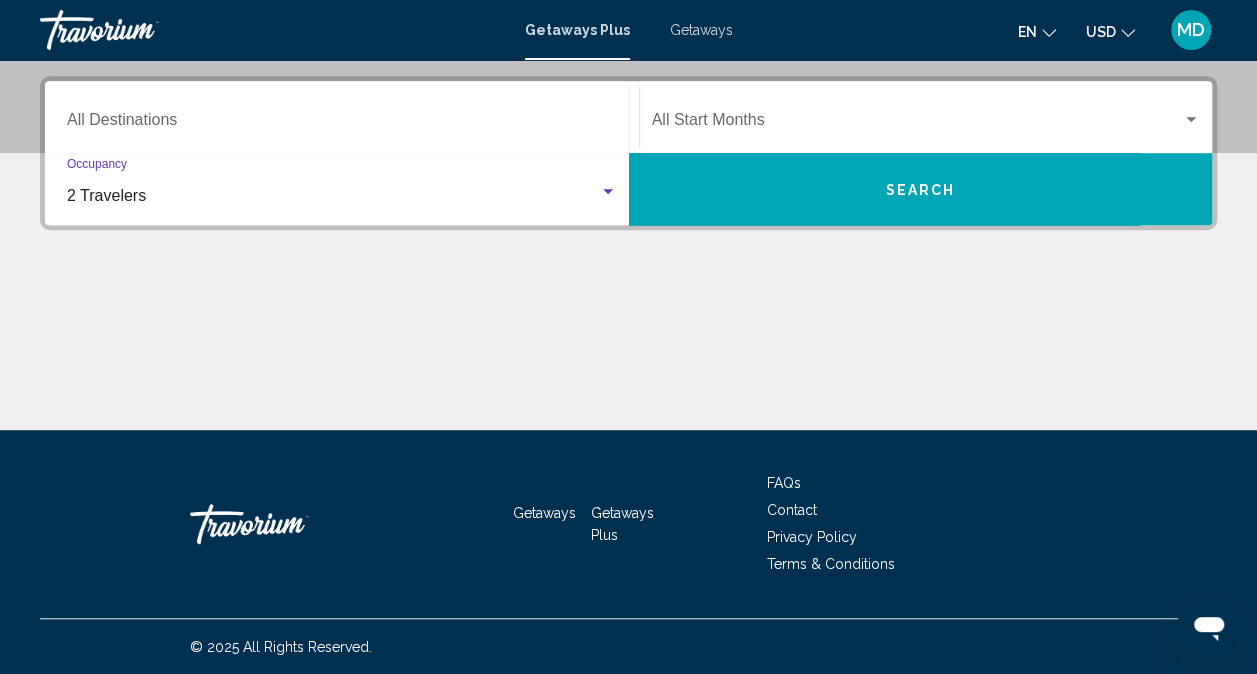click on "Search" at bounding box center [921, 189] 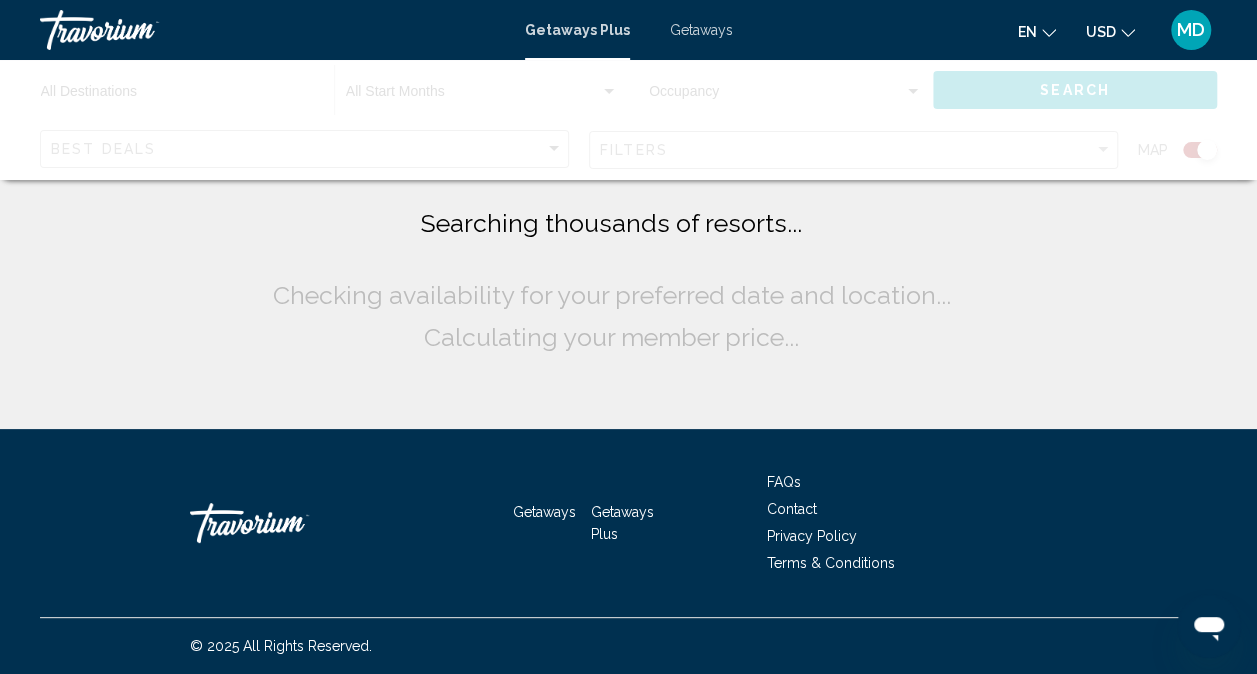 scroll, scrollTop: 0, scrollLeft: 0, axis: both 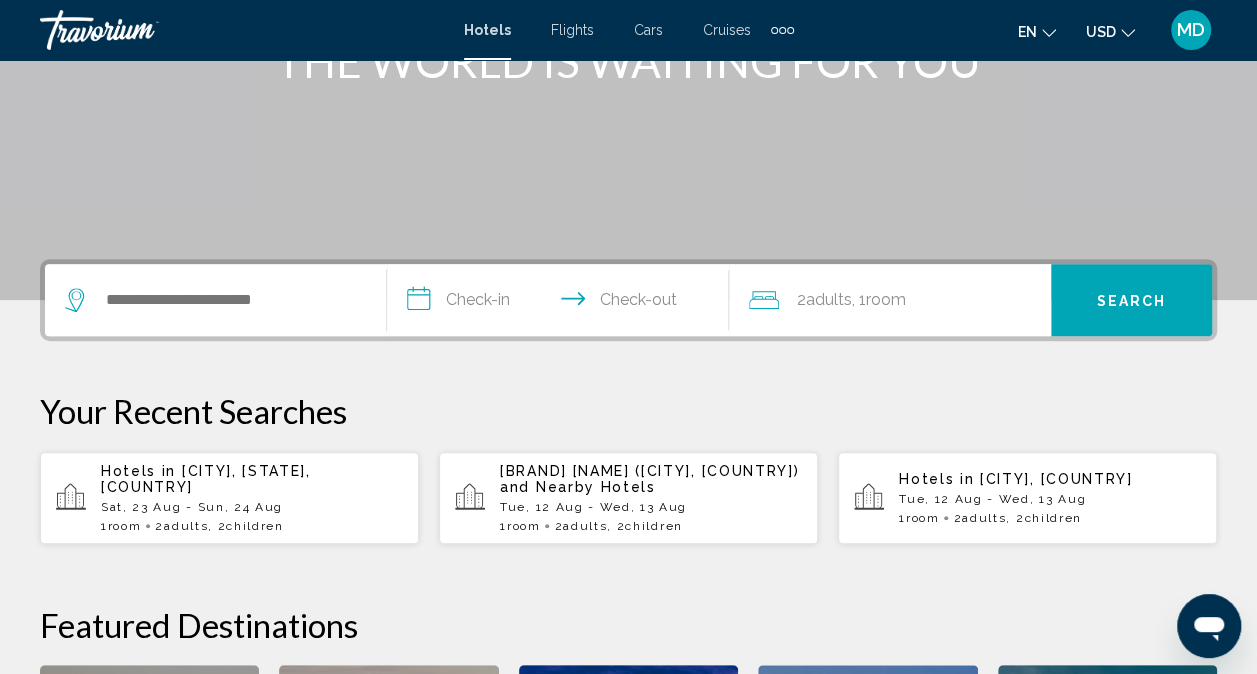 click on "en
English Español Français Italiano Português русский" 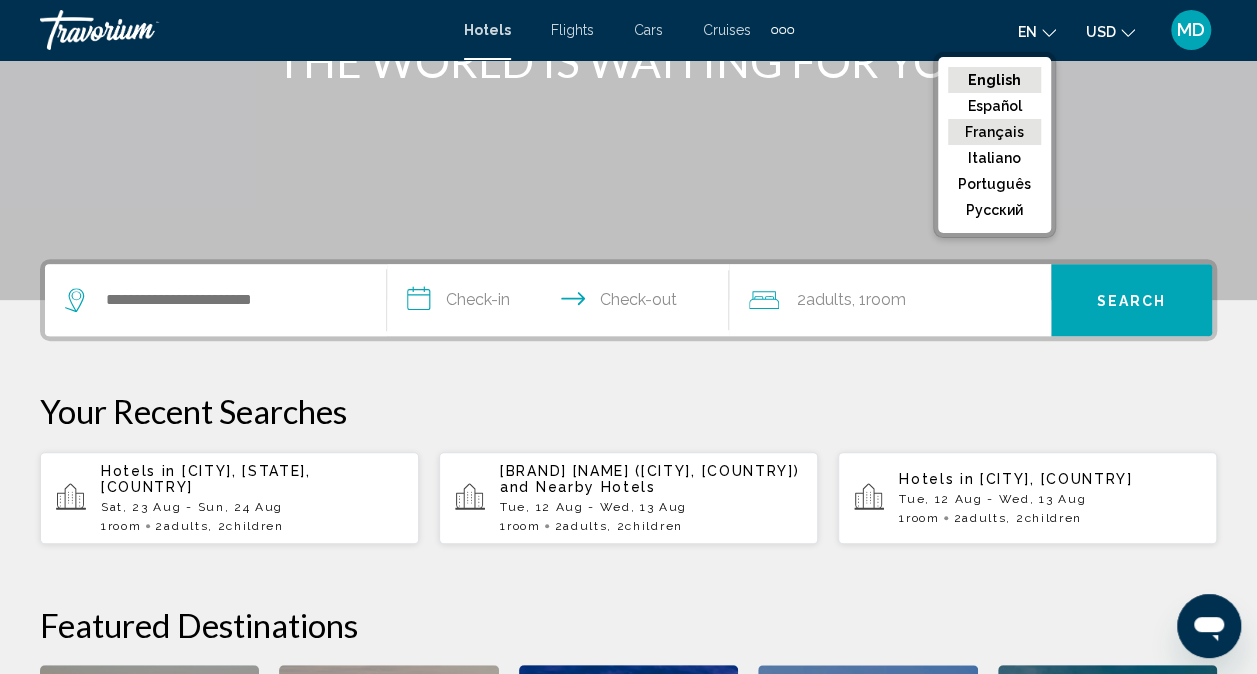 click on "Français" 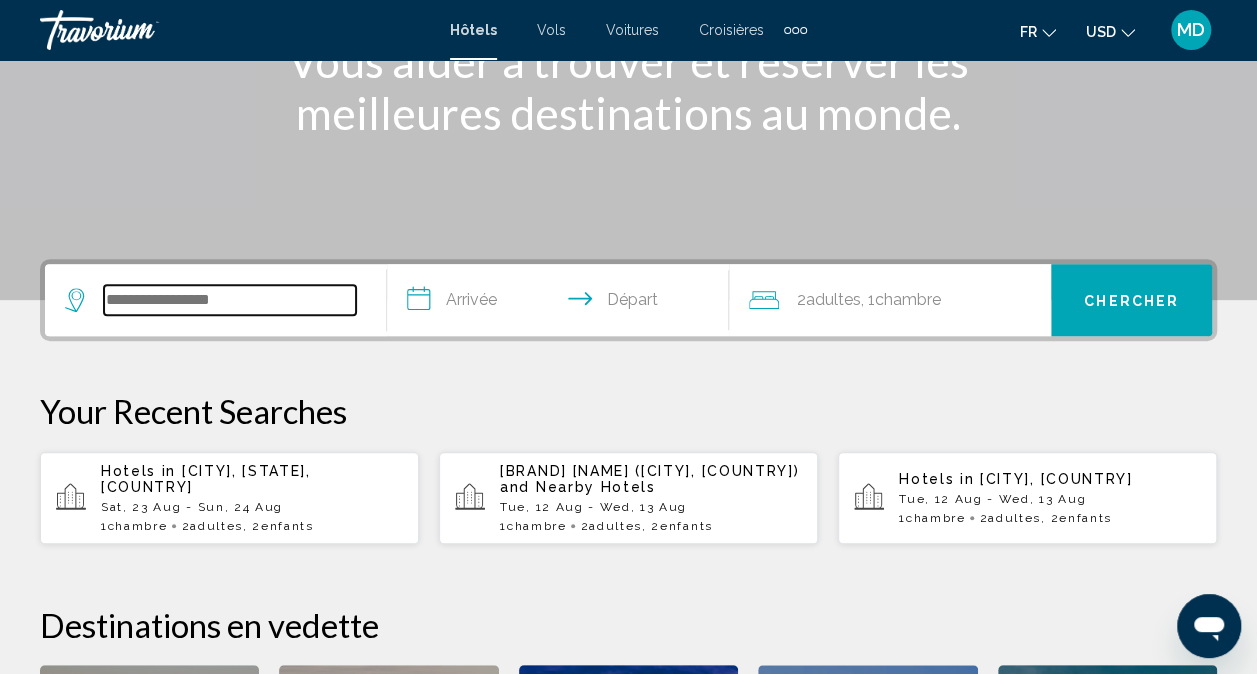 click at bounding box center [230, 300] 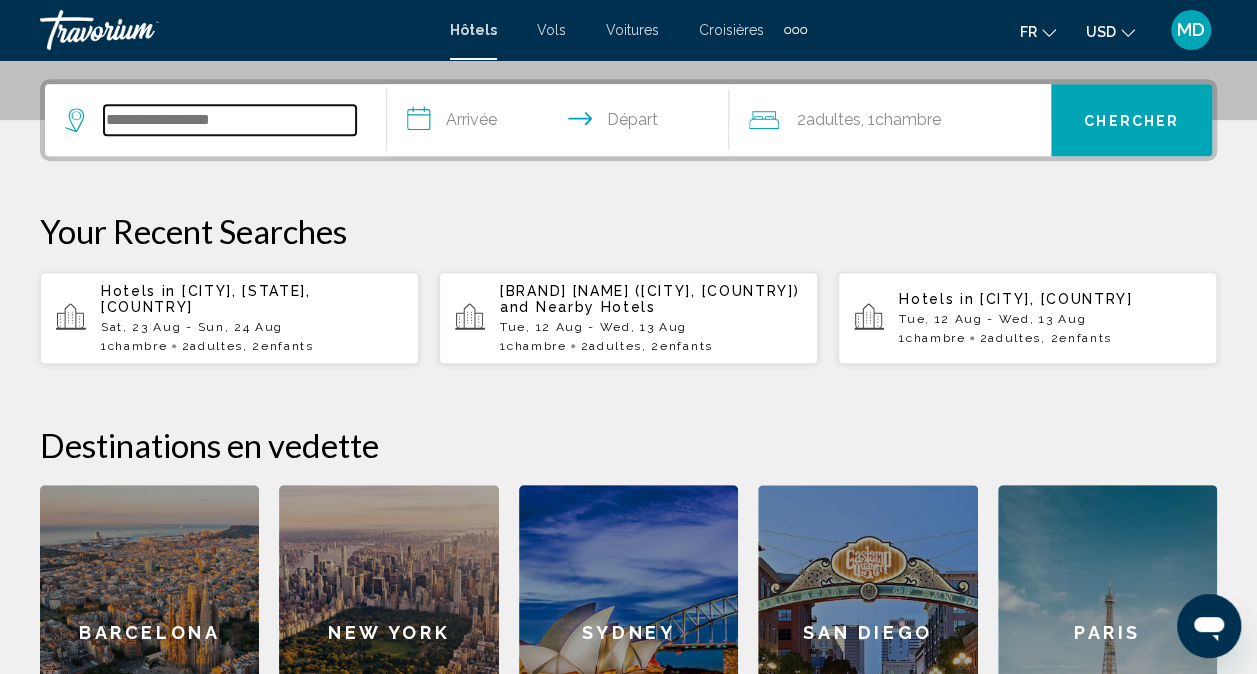 scroll, scrollTop: 494, scrollLeft: 0, axis: vertical 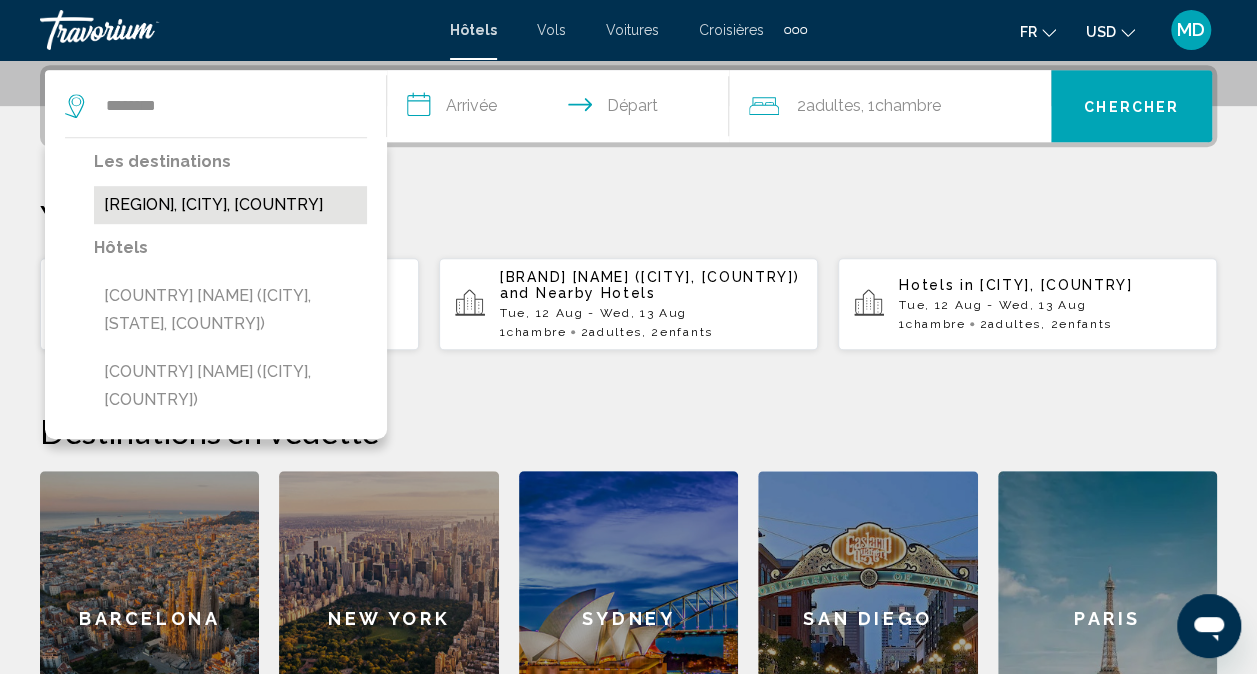 click on "[REGION], [CITY], [COUNTRY]" at bounding box center [230, 205] 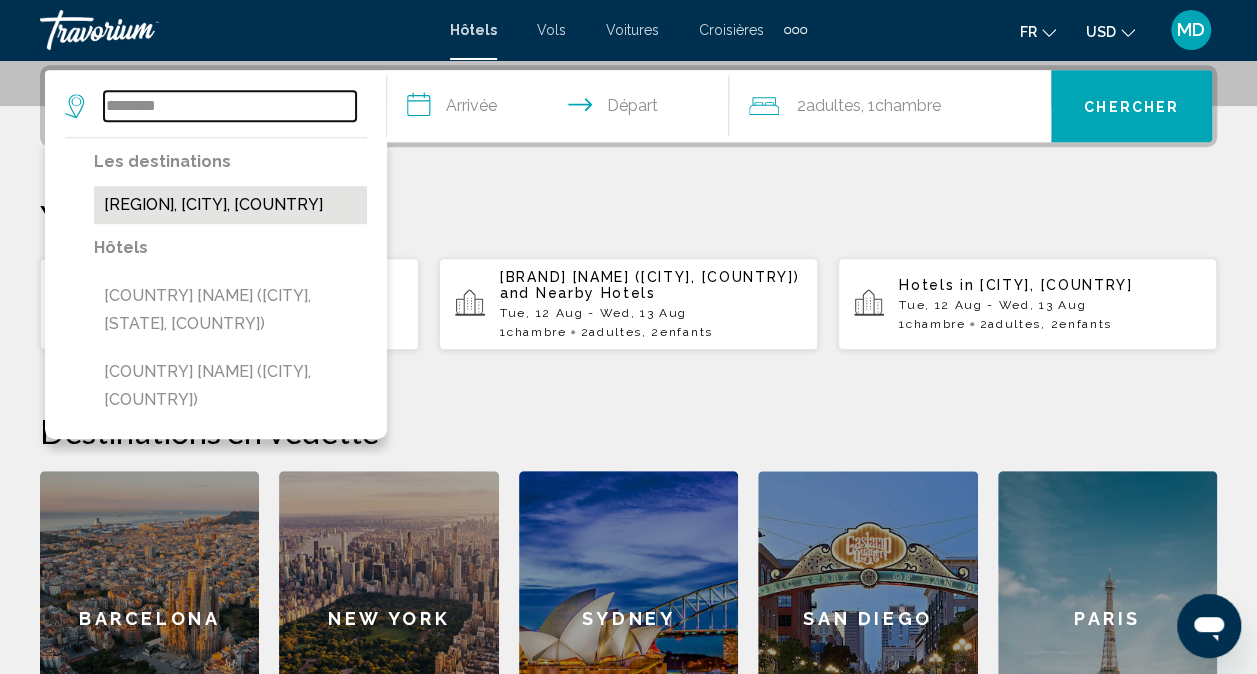 type on "**********" 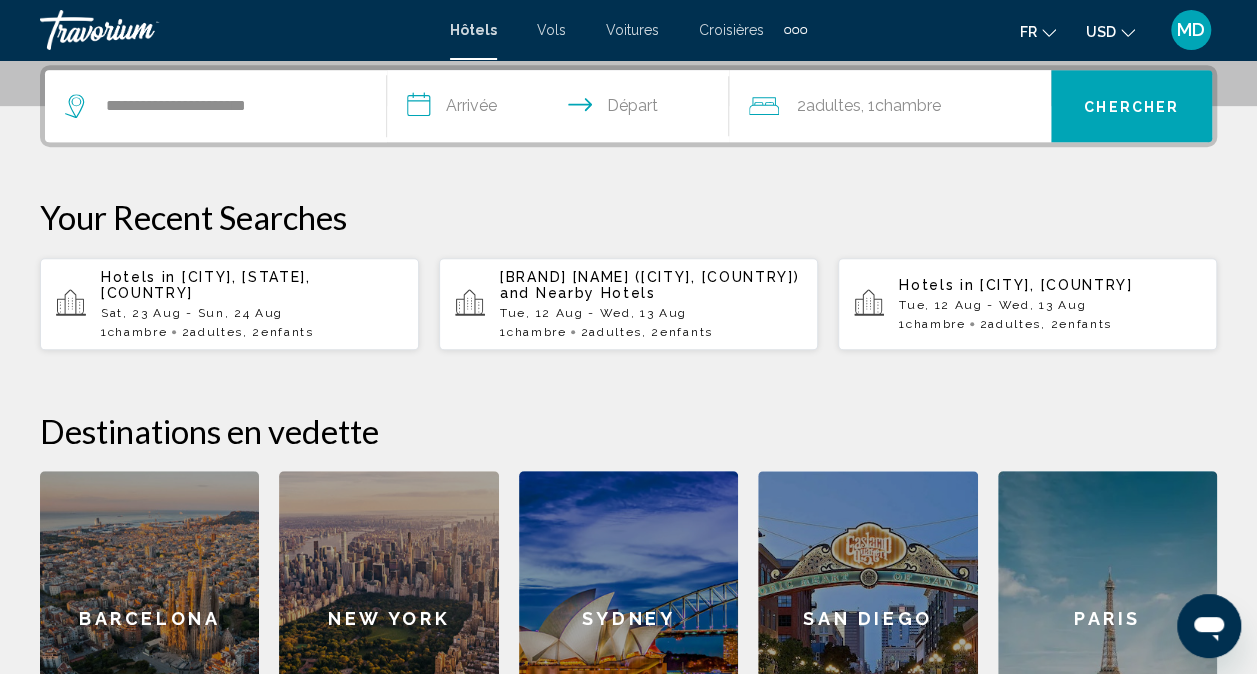 click on "**********" at bounding box center (562, 109) 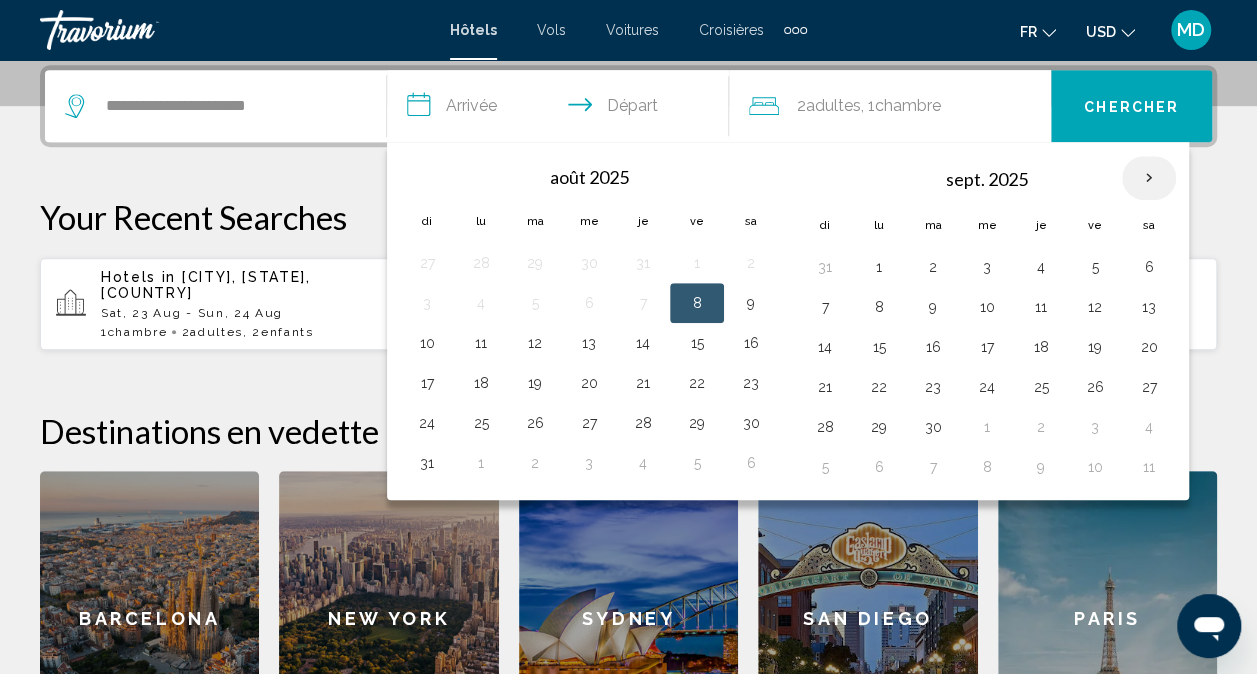 click at bounding box center [1149, 178] 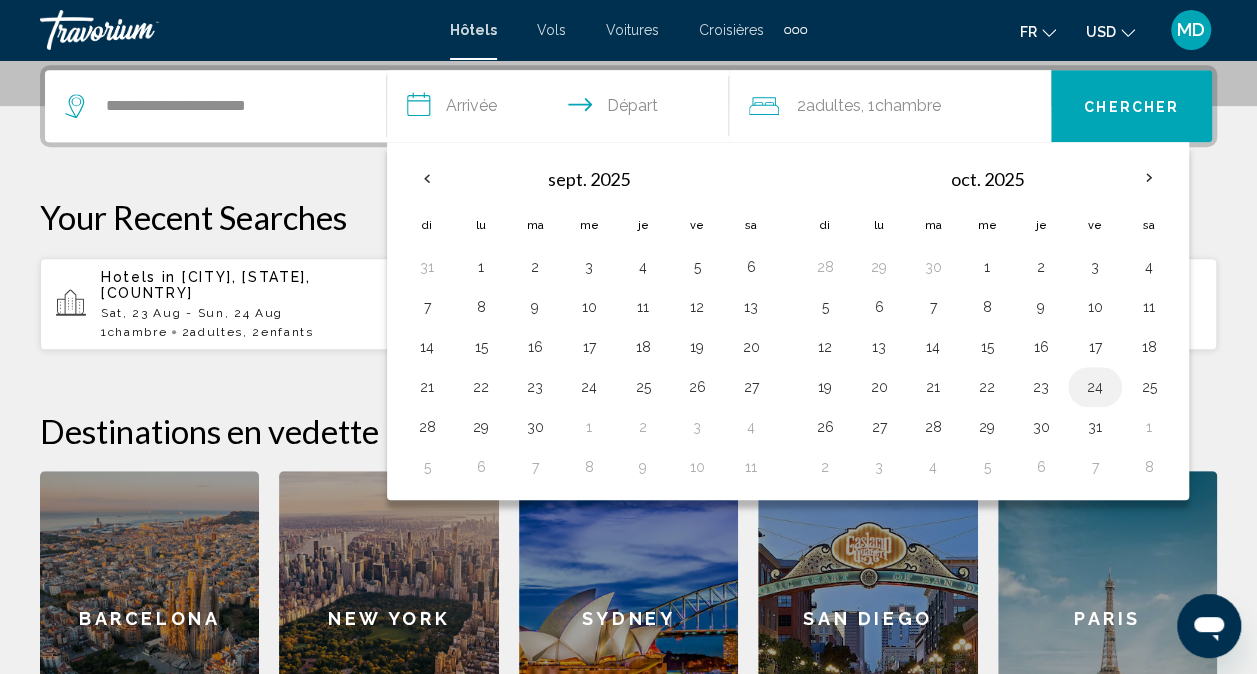 click on "24" at bounding box center [1095, 387] 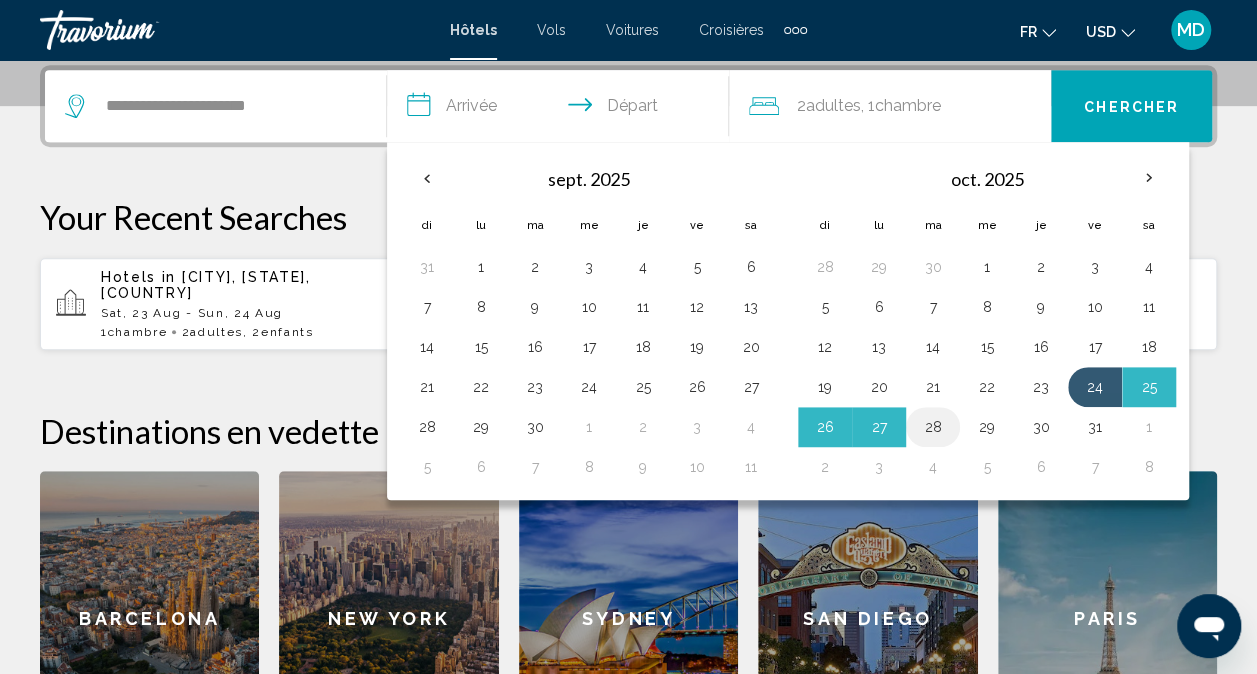 click on "28" at bounding box center (933, 427) 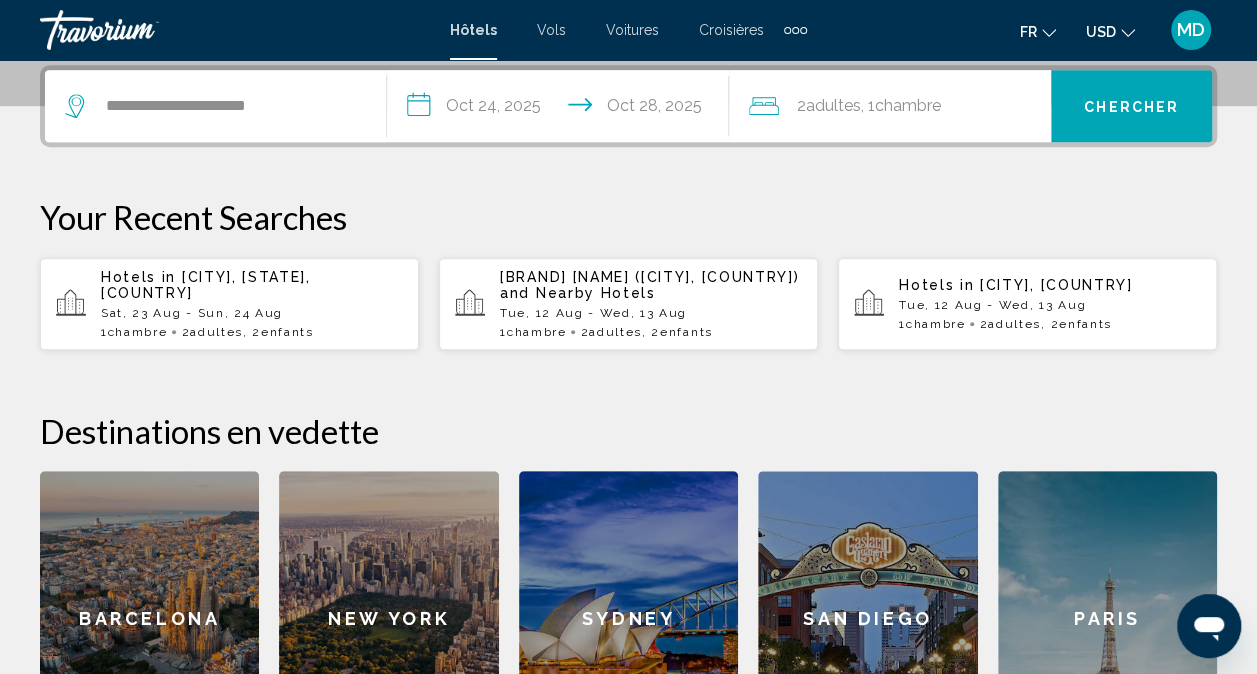click on ", 1  Chambre pièces" 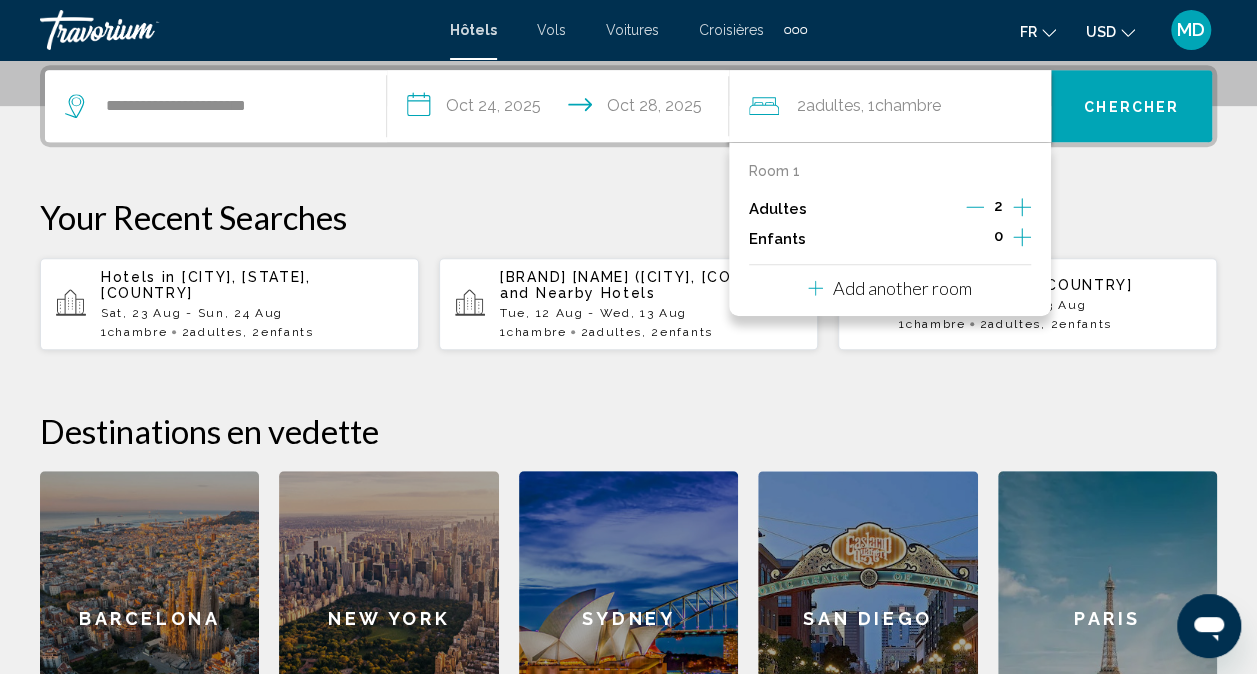 click 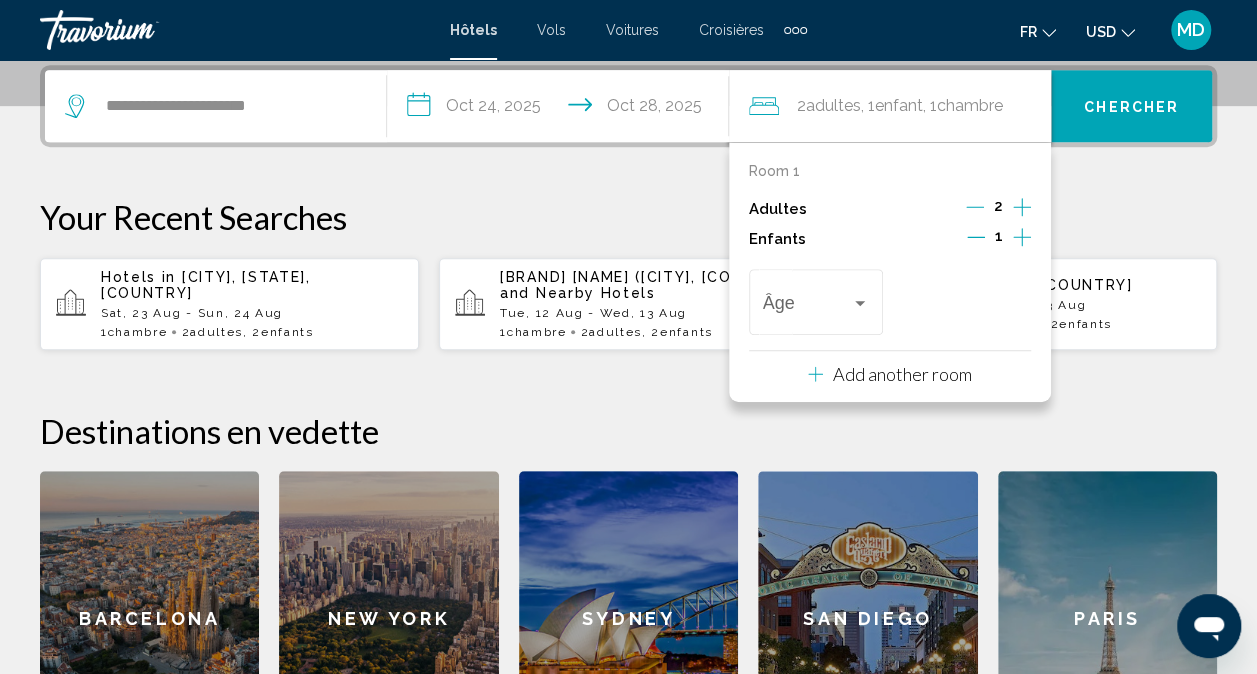 click 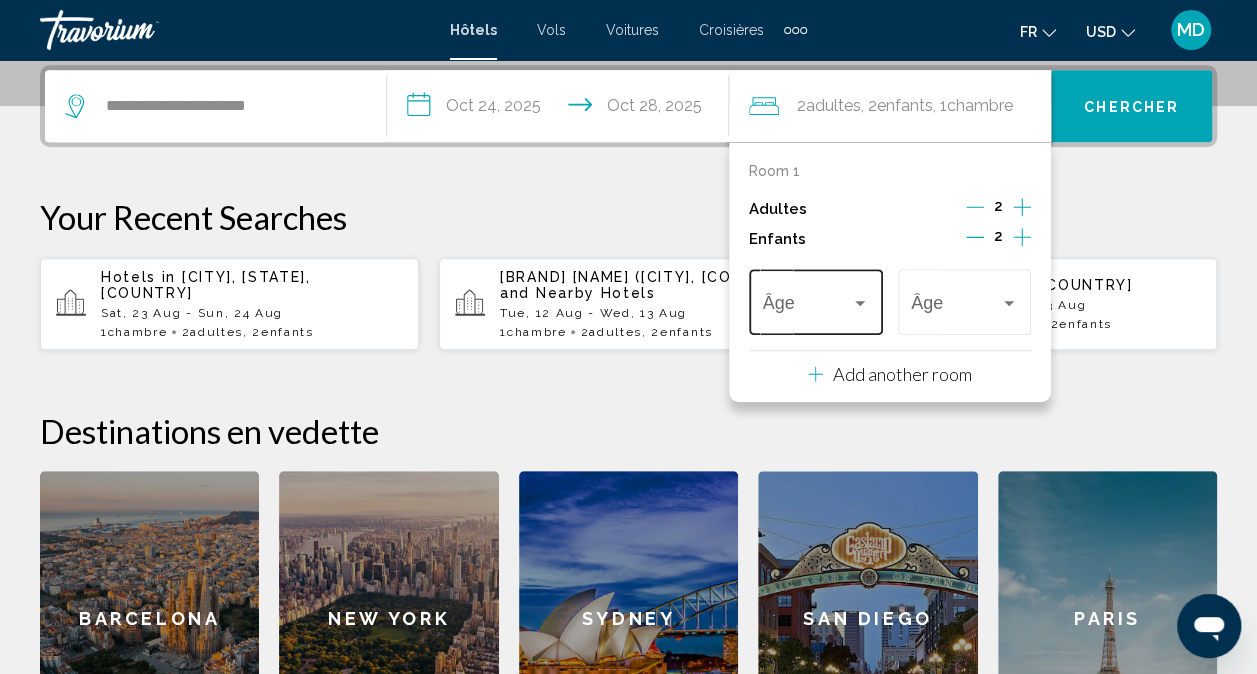 click at bounding box center (807, 307) 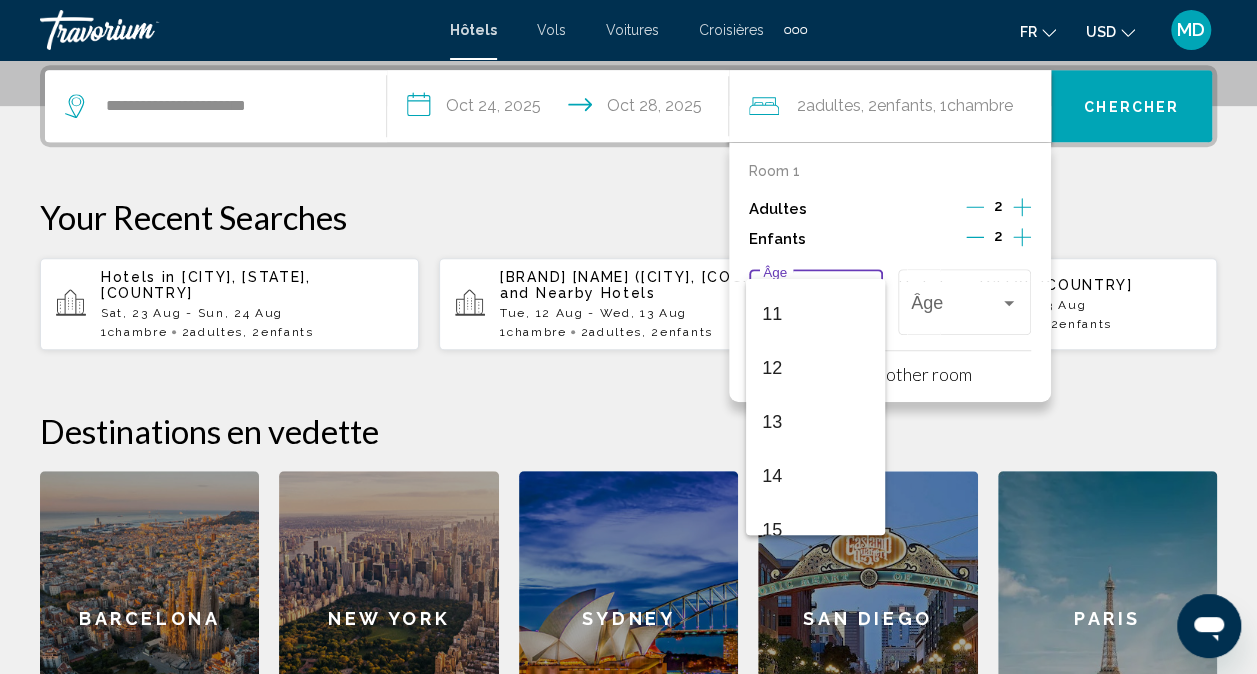 scroll, scrollTop: 604, scrollLeft: 0, axis: vertical 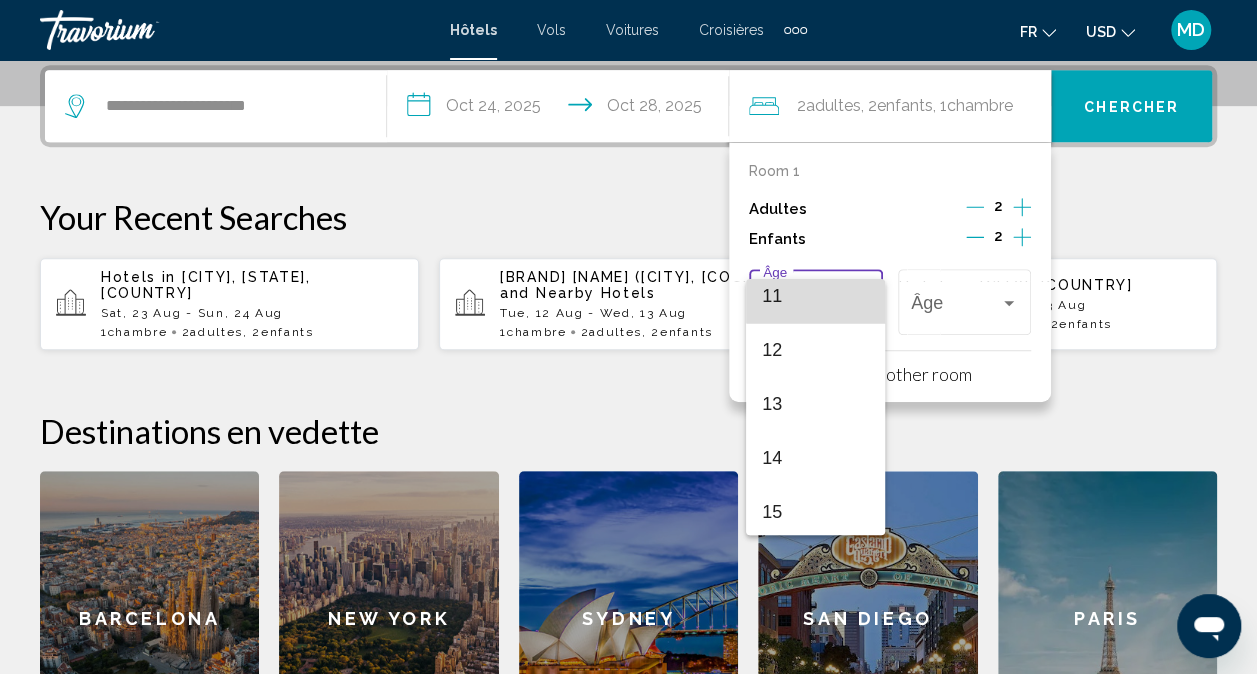 click on "11" at bounding box center (815, 296) 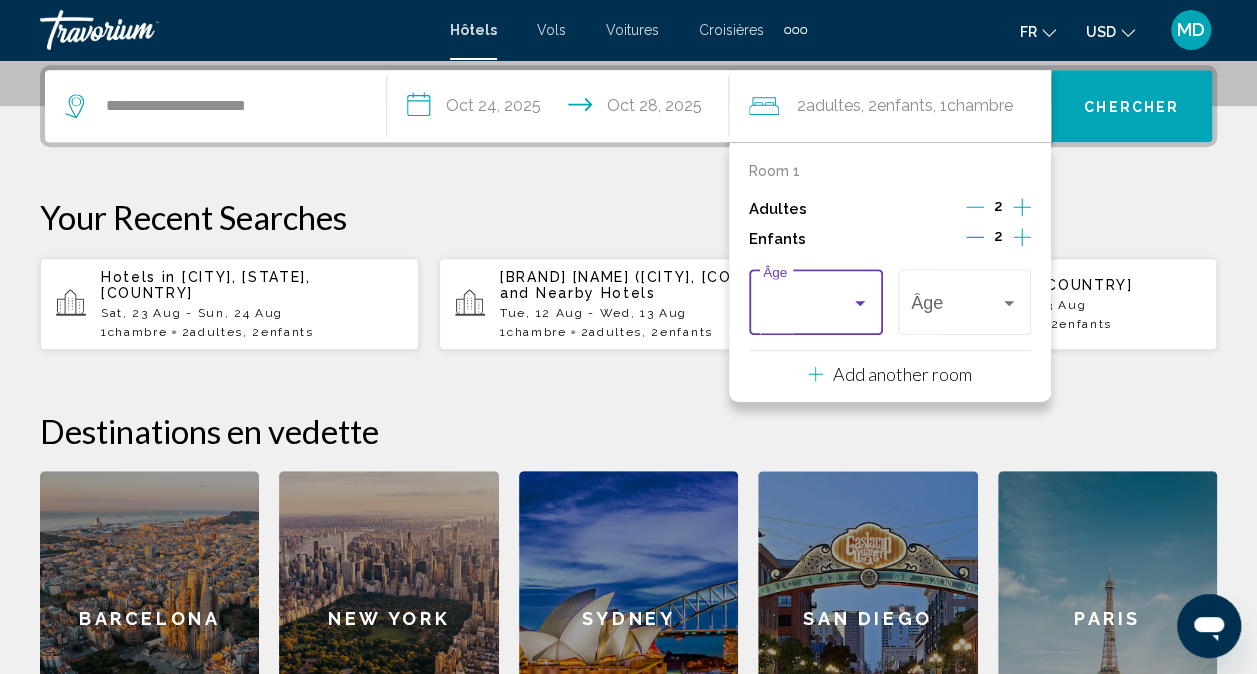 scroll, scrollTop: 594, scrollLeft: 0, axis: vertical 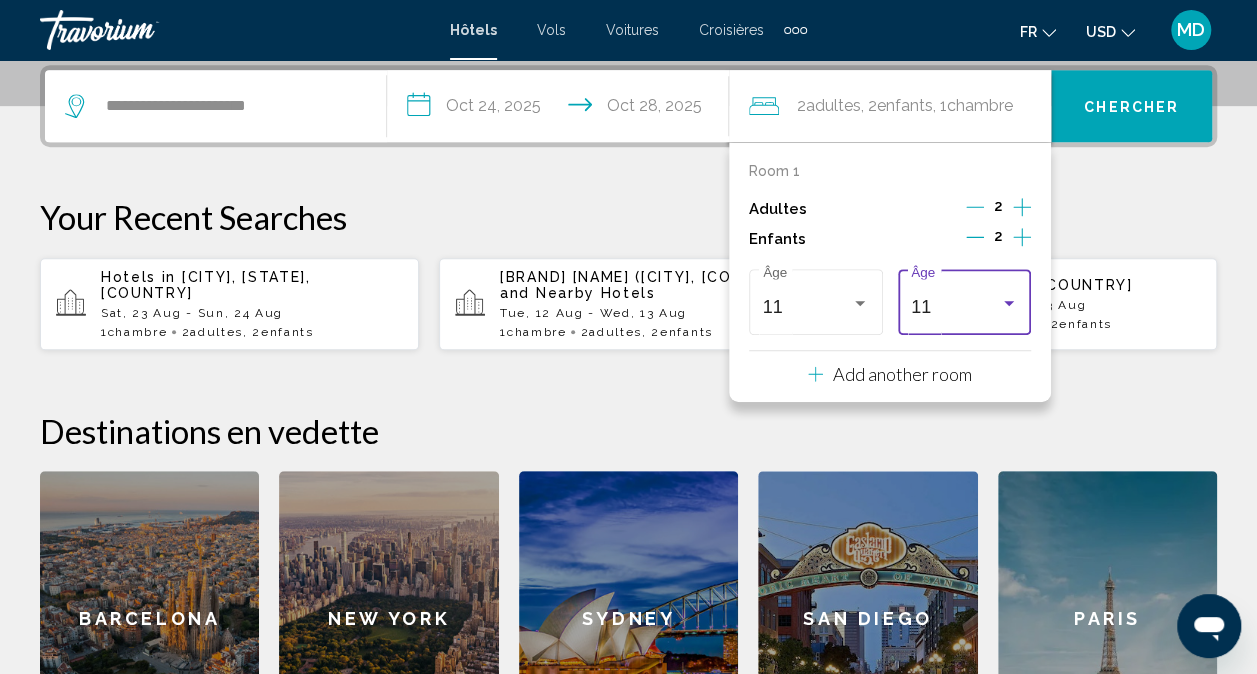 click on "[NUMBER] [AGE]" at bounding box center [964, 299] 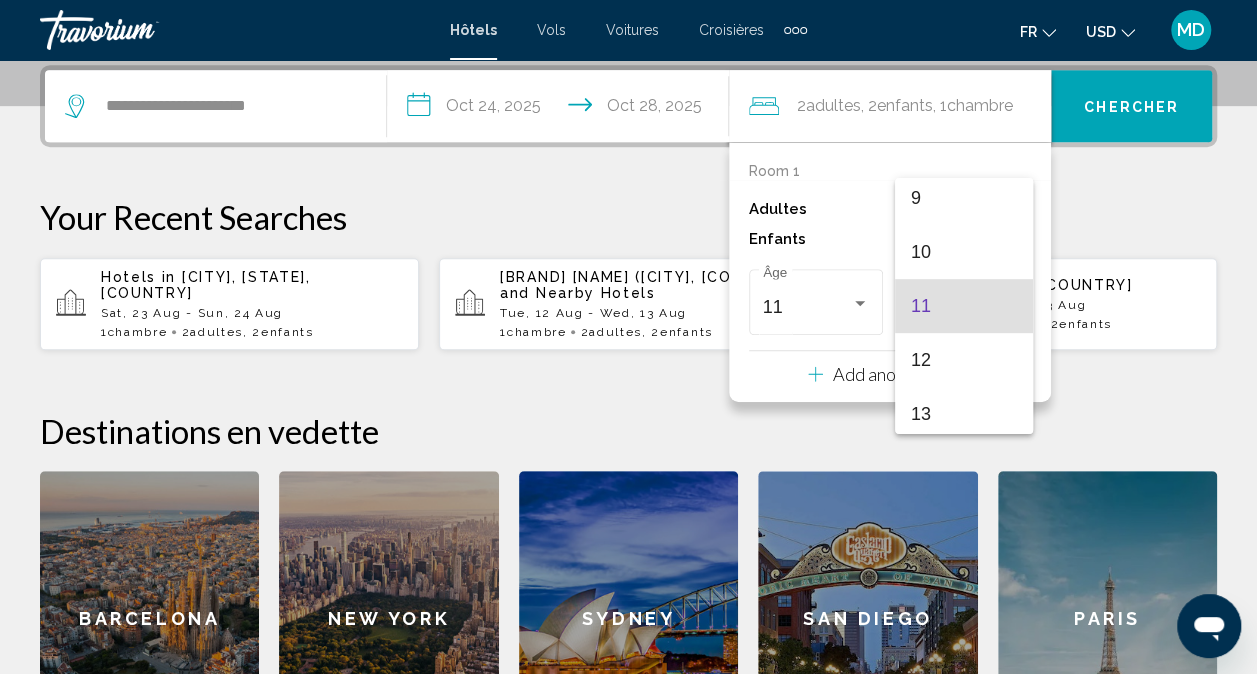 scroll, scrollTop: 716, scrollLeft: 0, axis: vertical 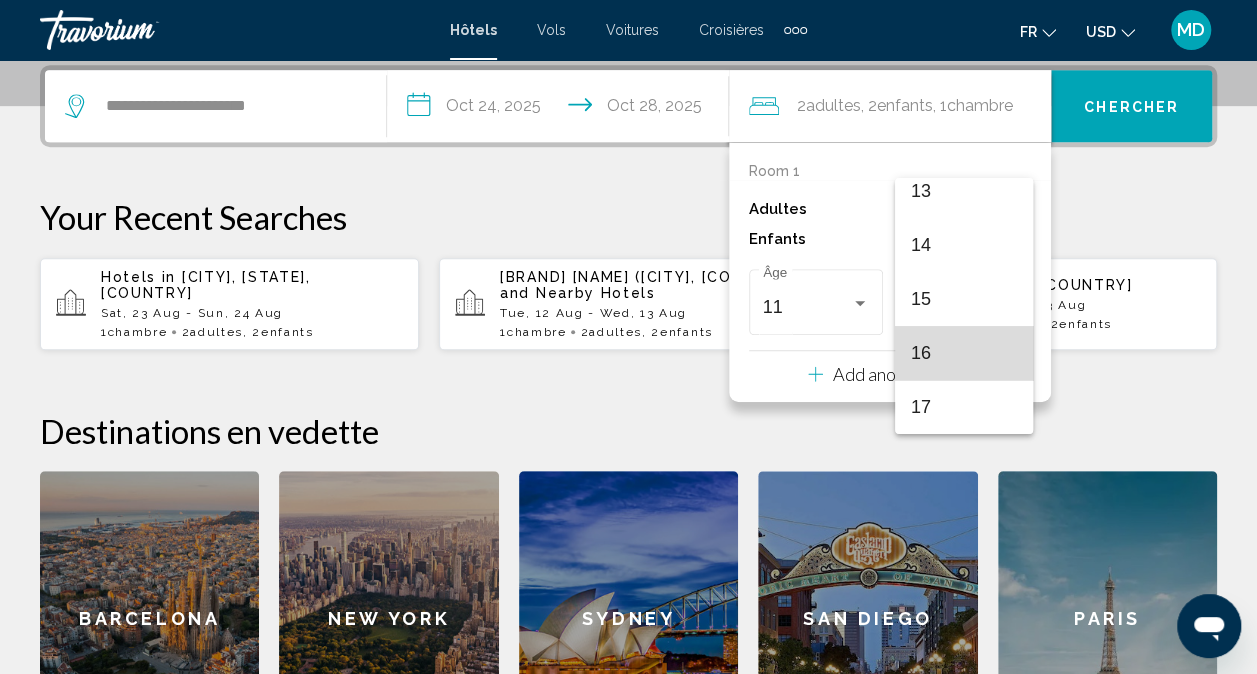 click on "16" at bounding box center (964, 353) 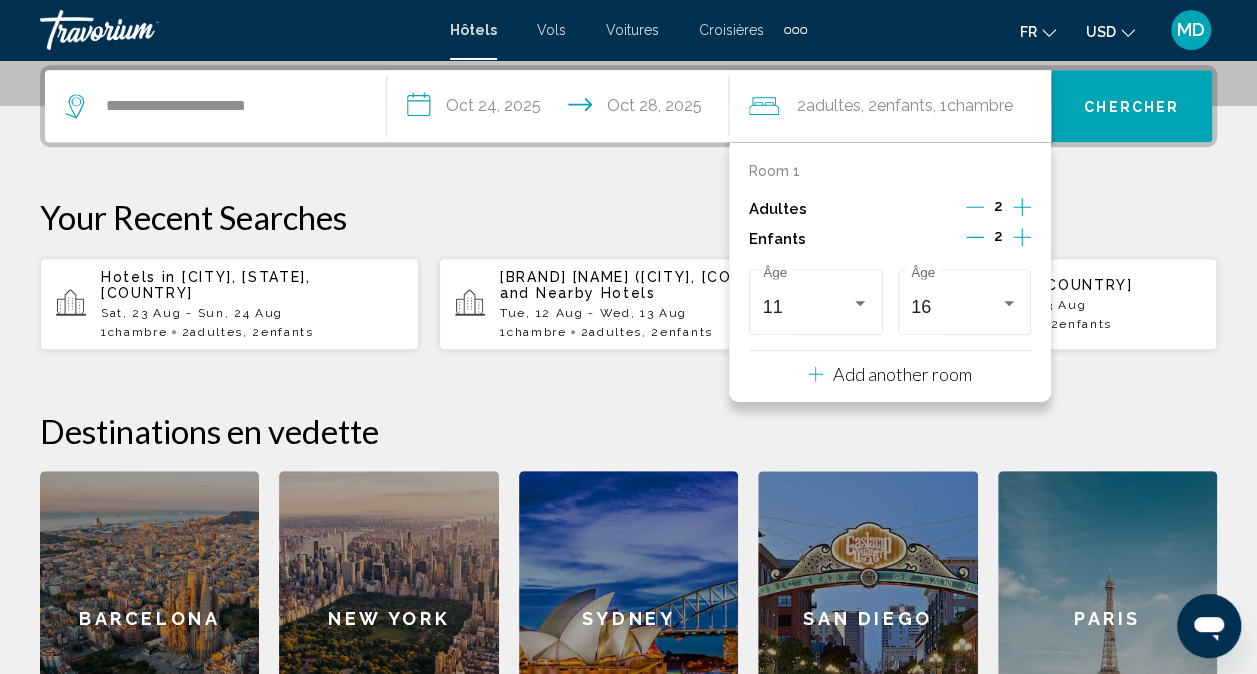 click on "Your Recent Searches" at bounding box center (628, 217) 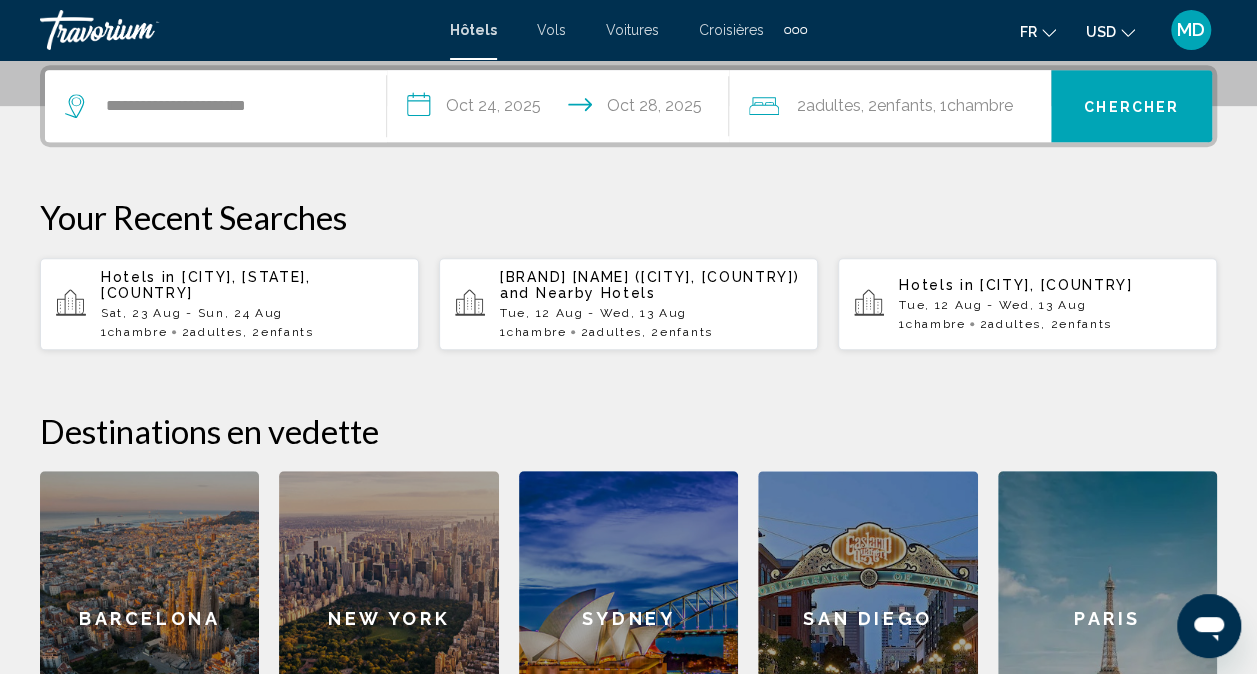 click on "Chercher" at bounding box center [1131, 107] 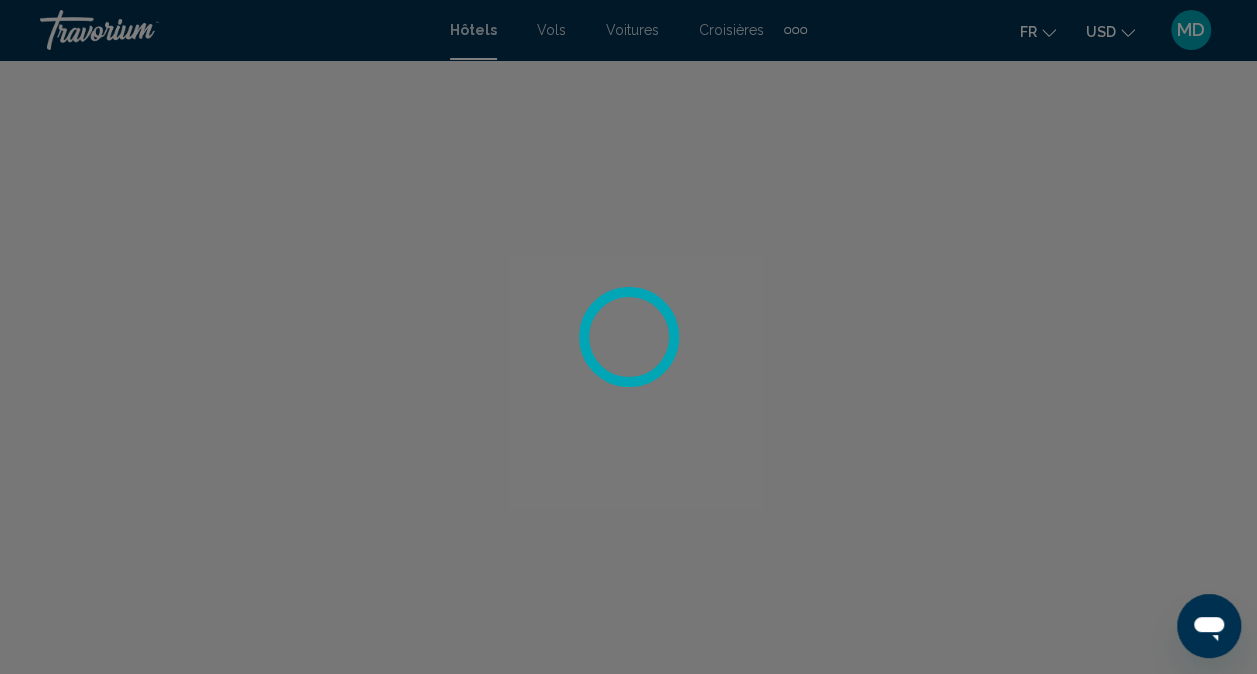 scroll, scrollTop: 0, scrollLeft: 0, axis: both 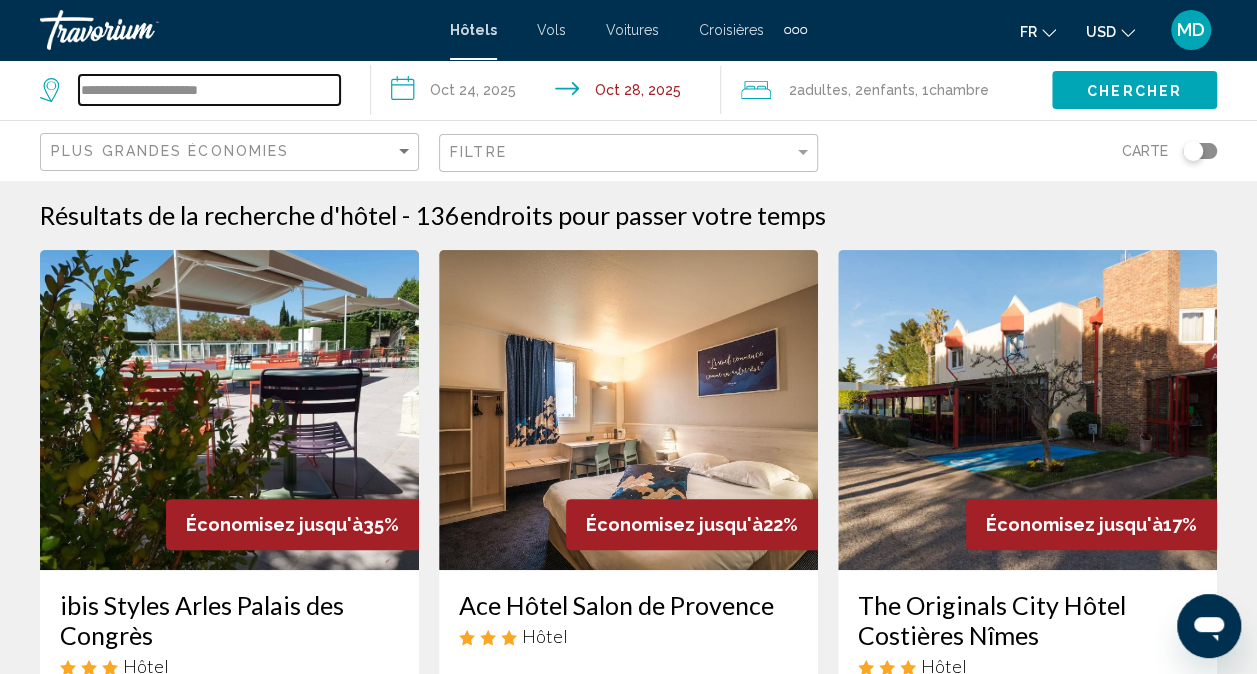 click on "**********" at bounding box center [209, 90] 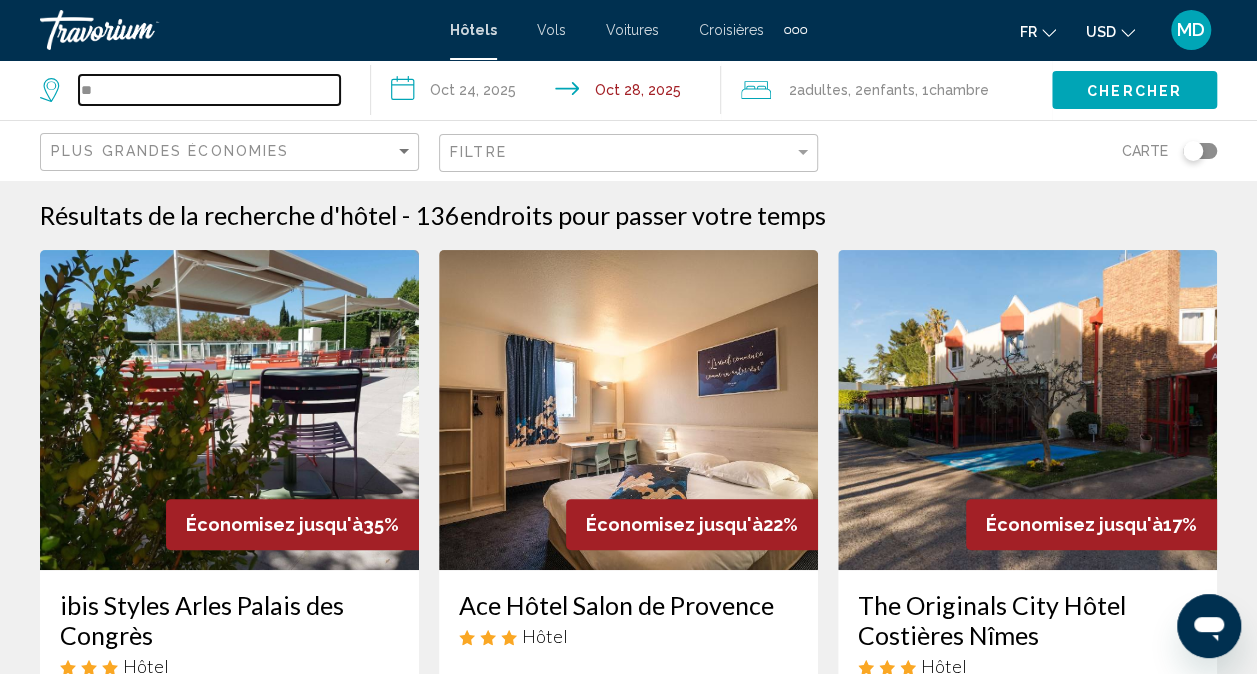 type on "*" 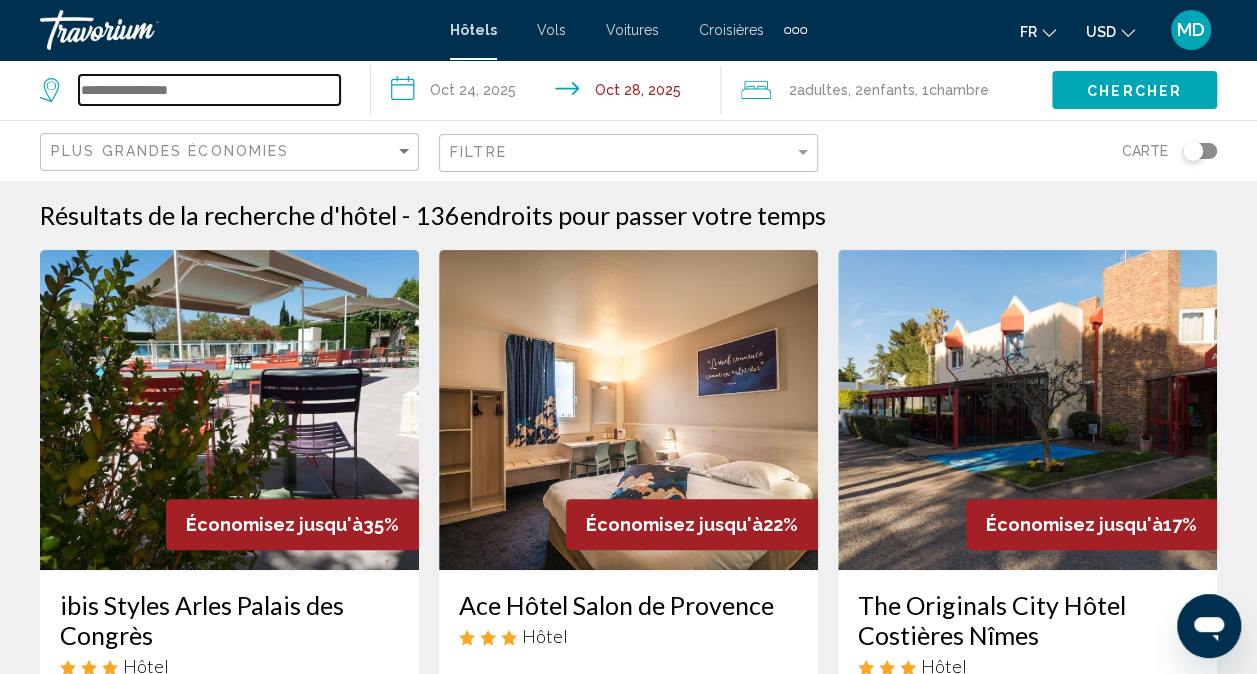 paste on "**********" 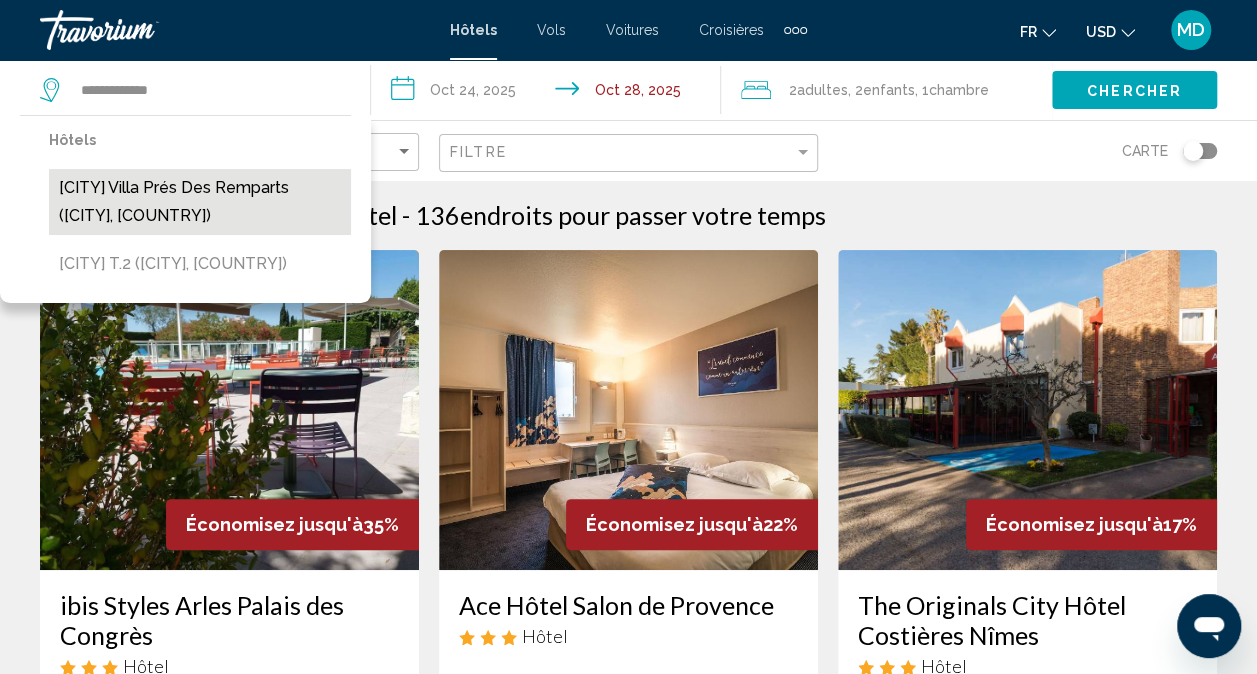 click on "[CITY] villa prés des remparts ([CITY], [COUNTRY])" at bounding box center (200, 202) 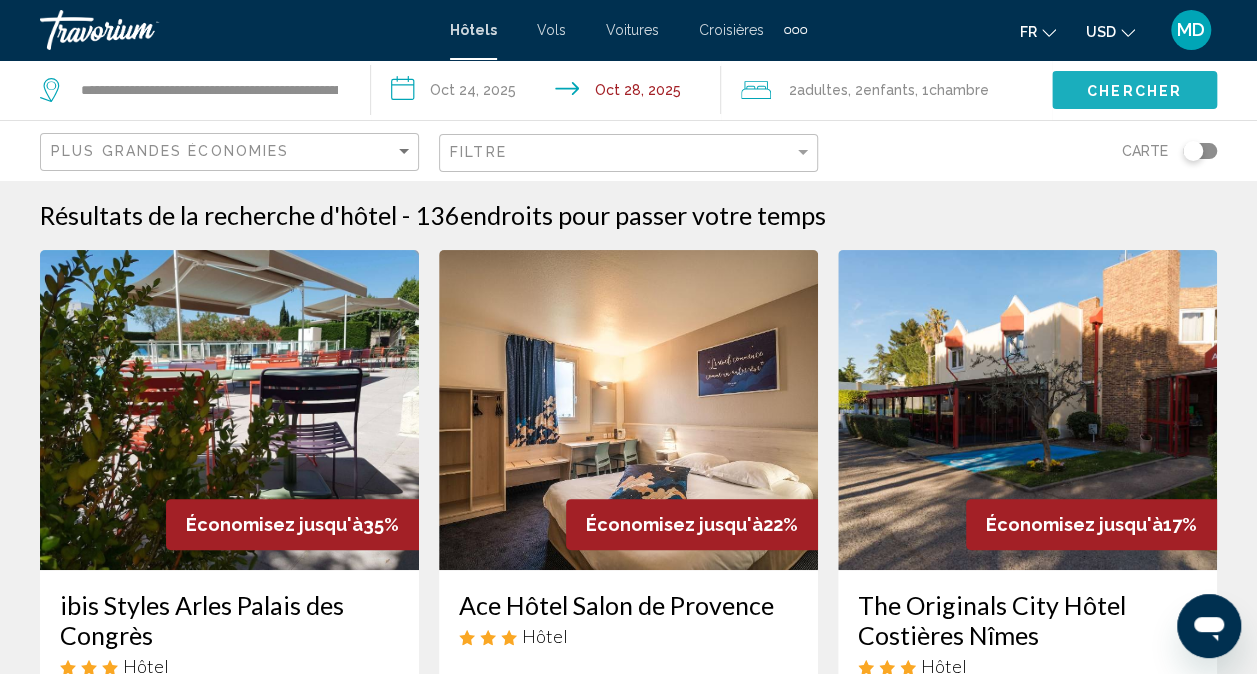 click on "Chercher" 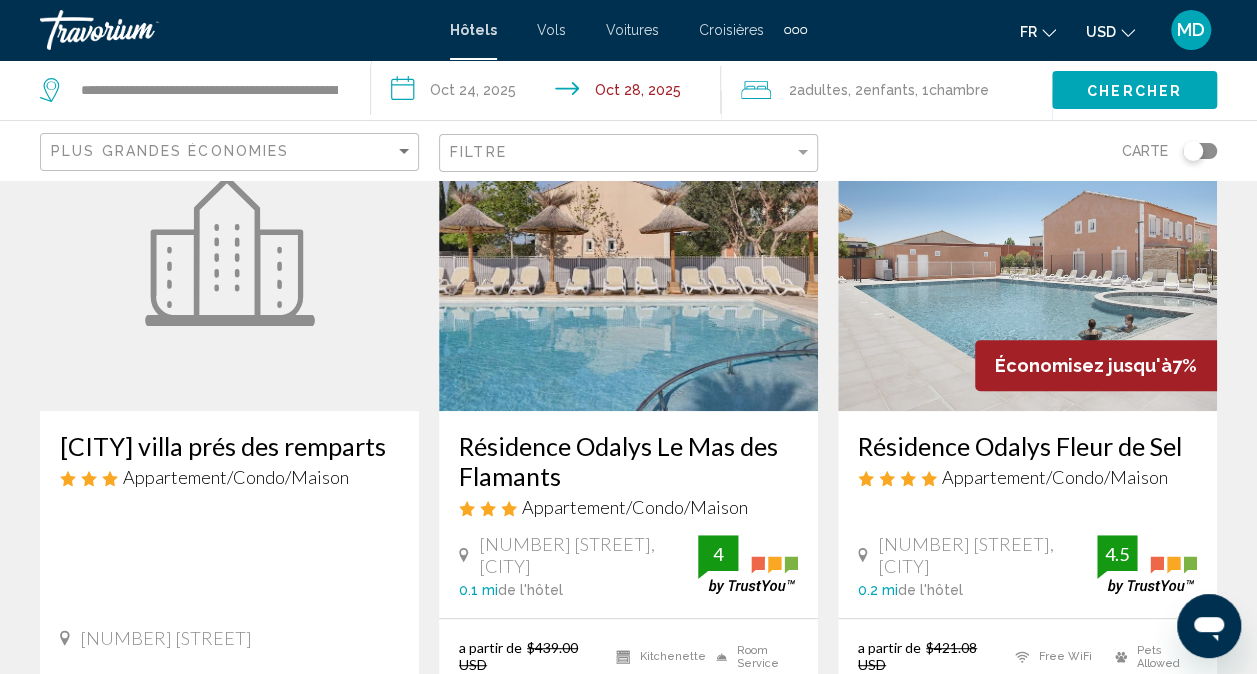 scroll, scrollTop: 163, scrollLeft: 0, axis: vertical 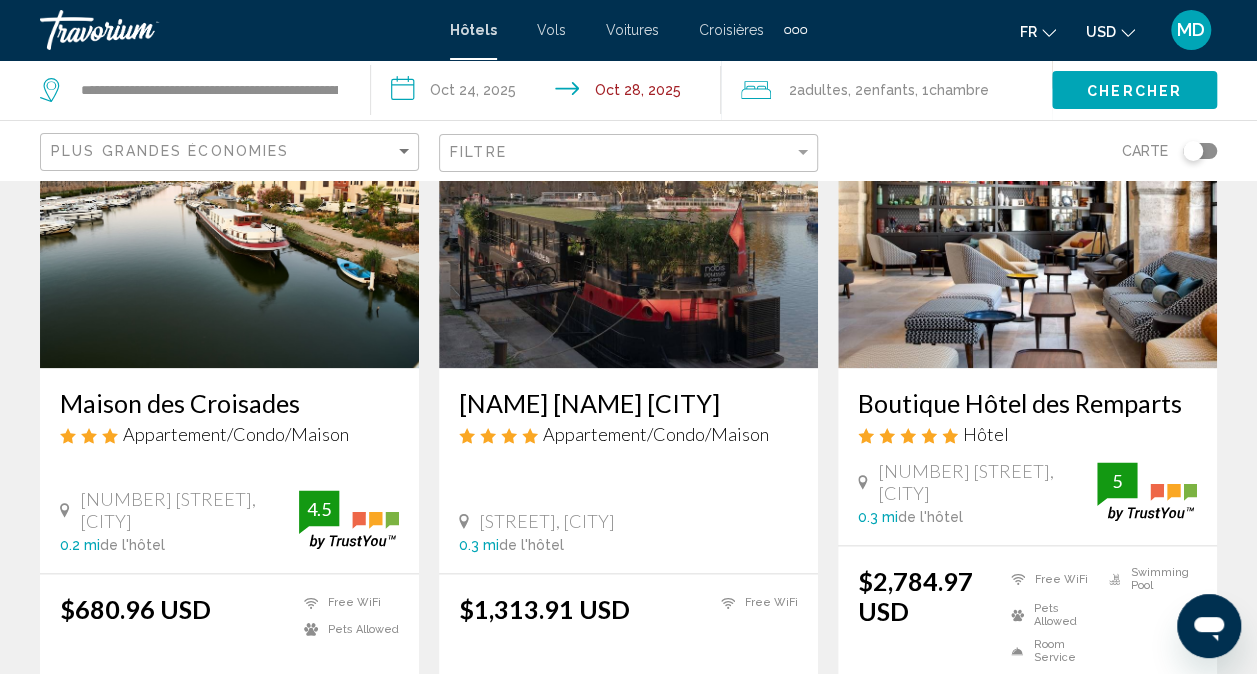 click 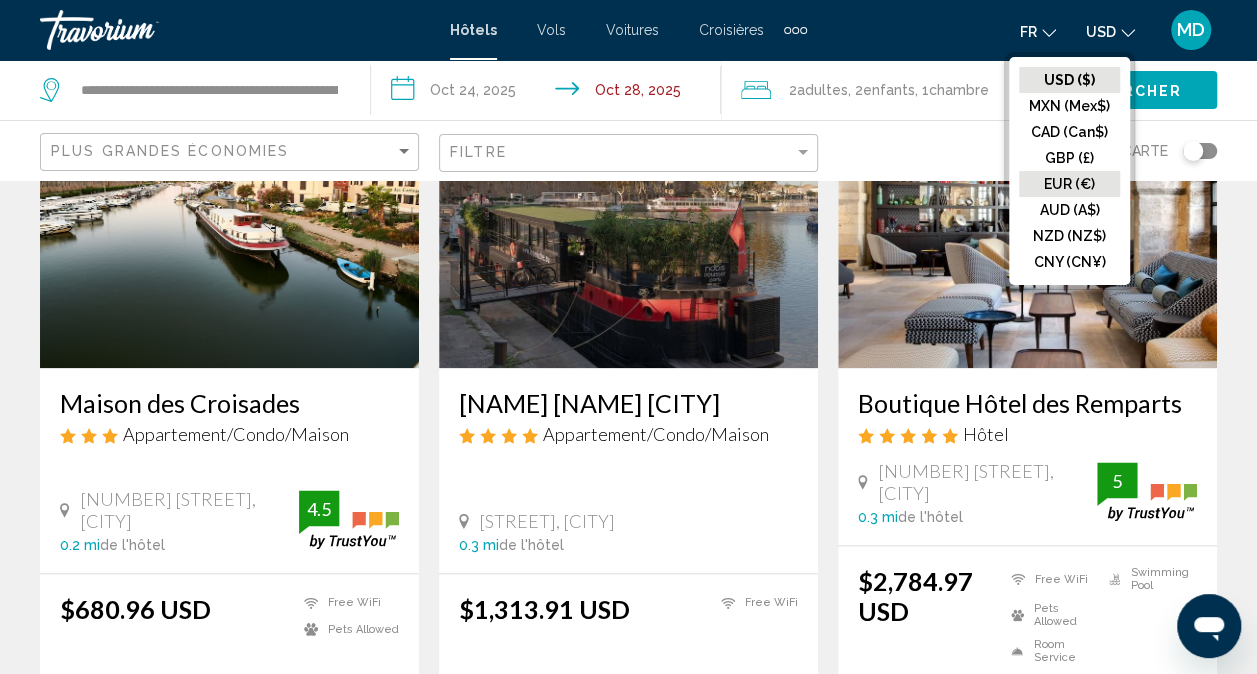 click on "EUR (€)" 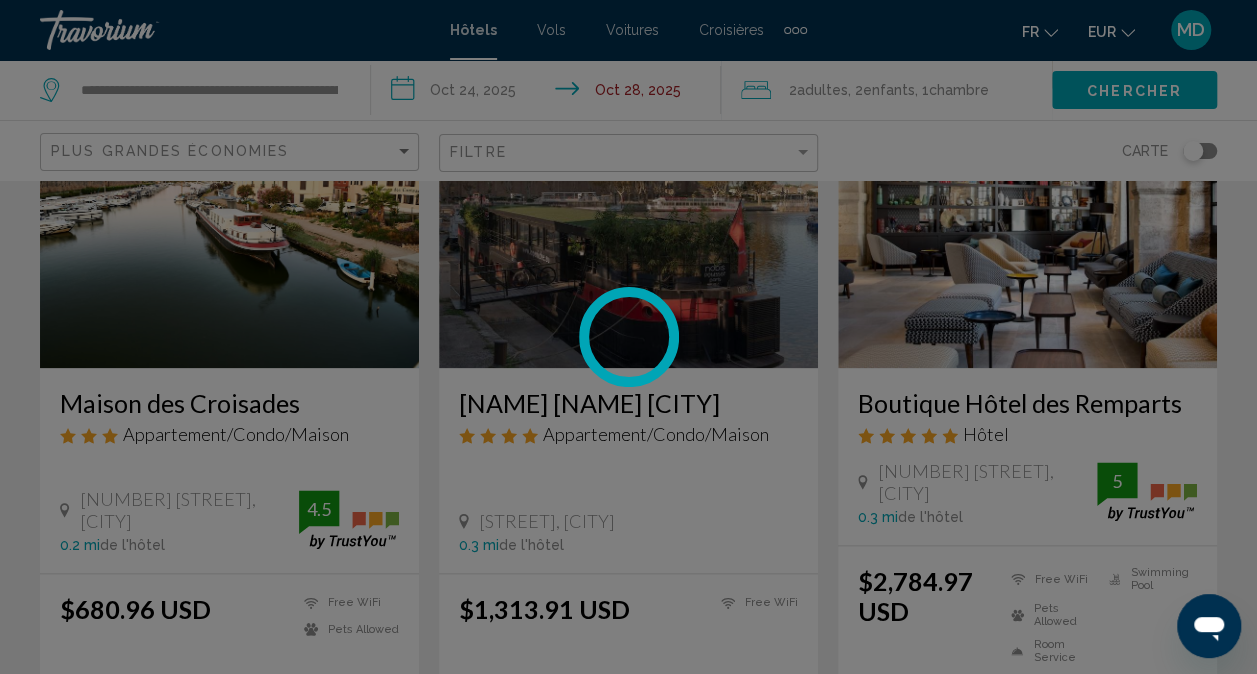 scroll, scrollTop: 0, scrollLeft: 0, axis: both 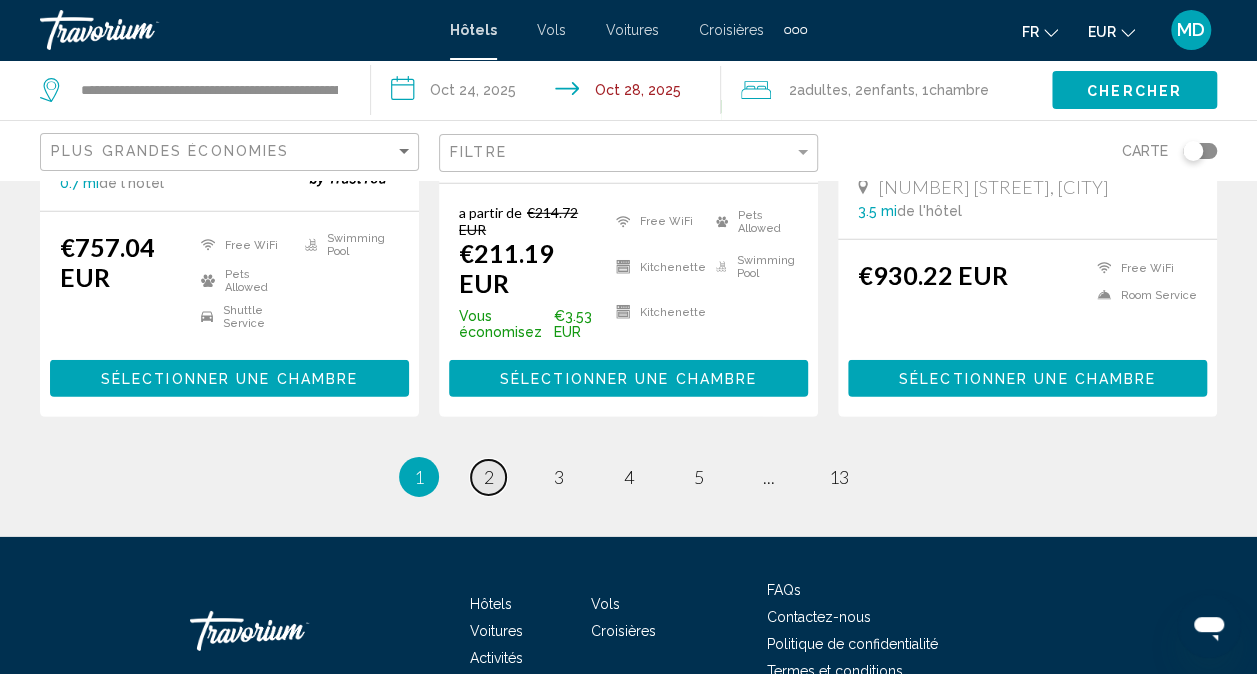 click on "2" at bounding box center (489, 477) 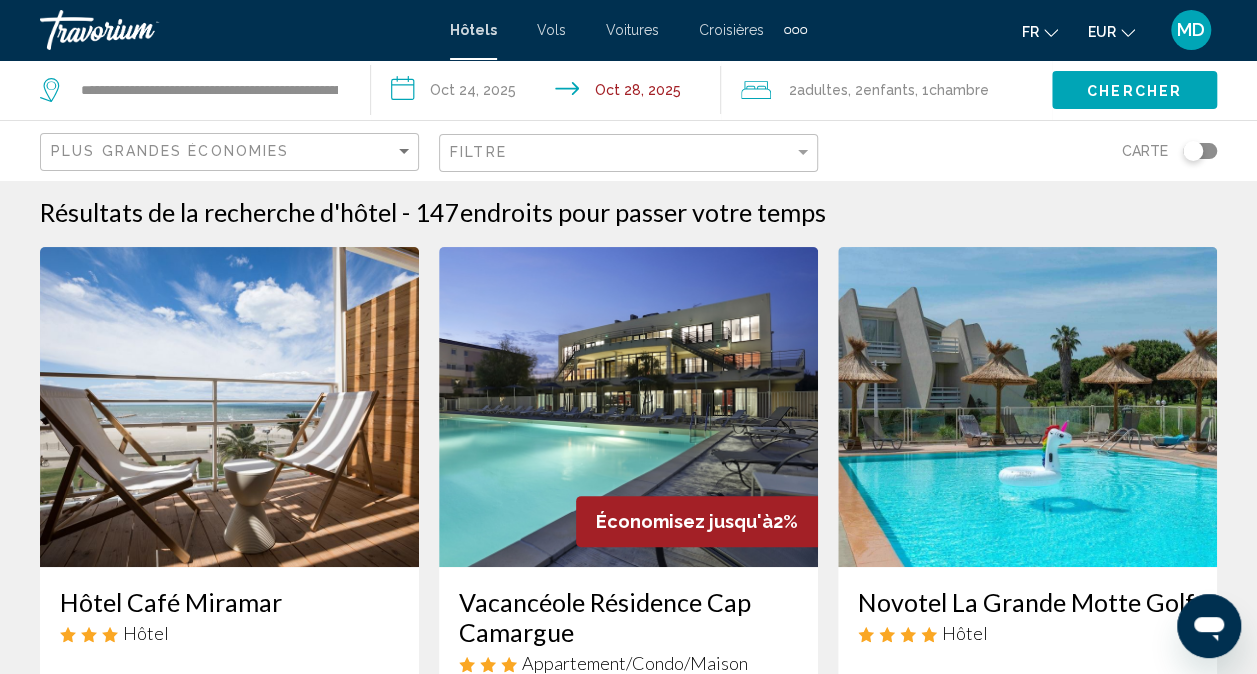 scroll, scrollTop: 0, scrollLeft: 0, axis: both 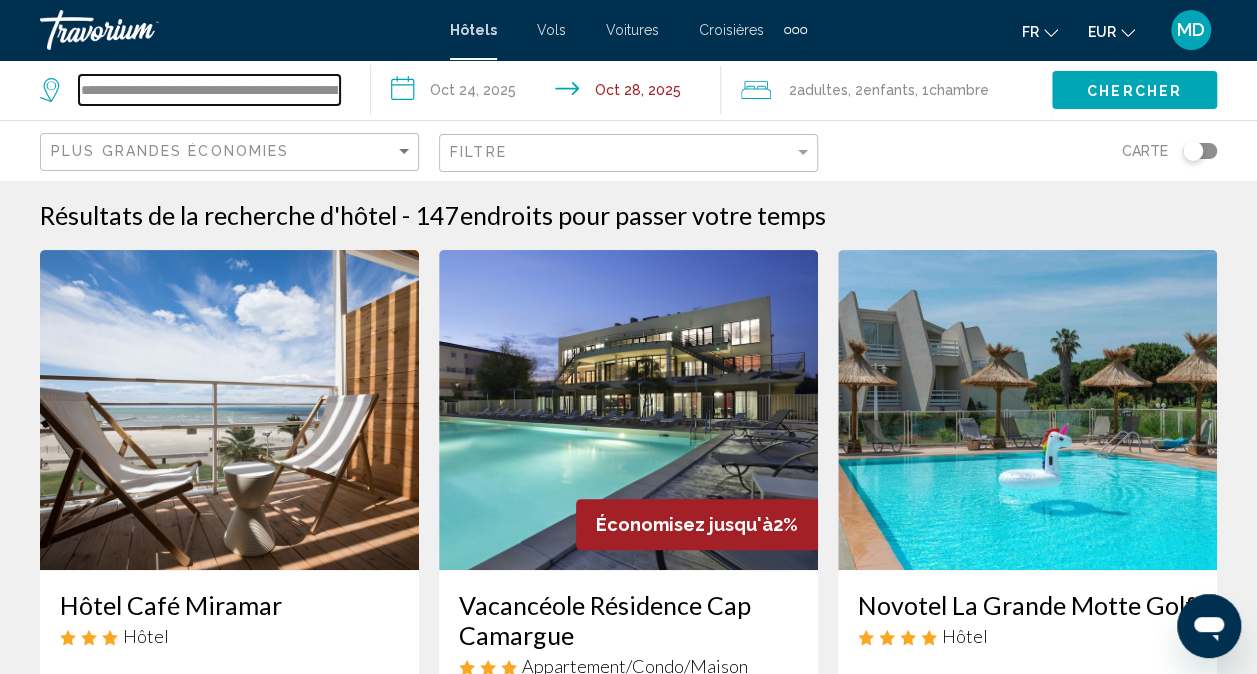 click on "**********" at bounding box center [209, 90] 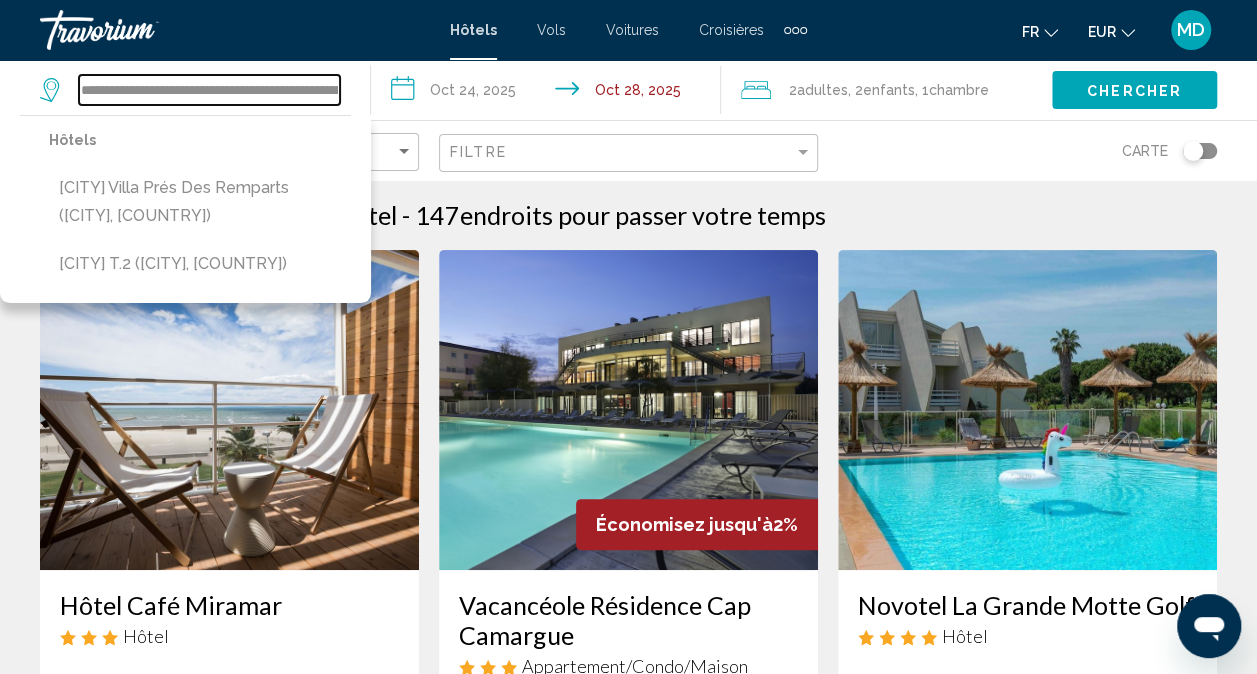 drag, startPoint x: 298, startPoint y: 79, endPoint x: -4, endPoint y: 33, distance: 305.48322 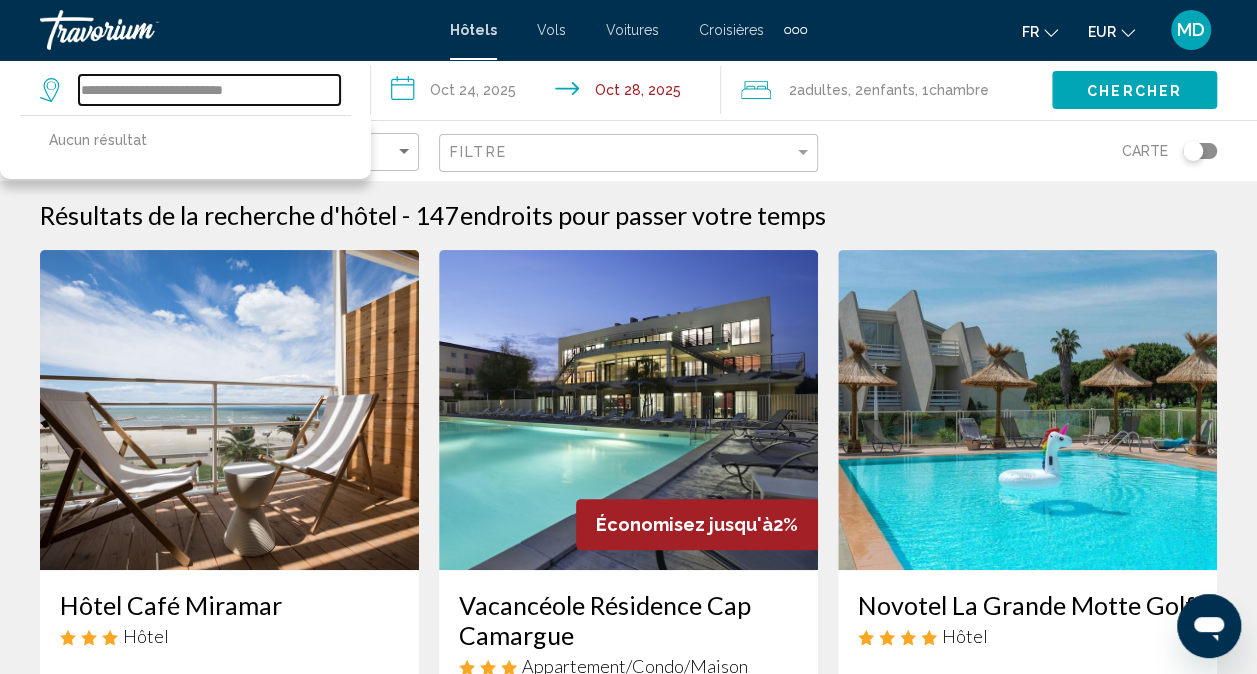 drag, startPoint x: 302, startPoint y: 88, endPoint x: 0, endPoint y: 28, distance: 307.9026 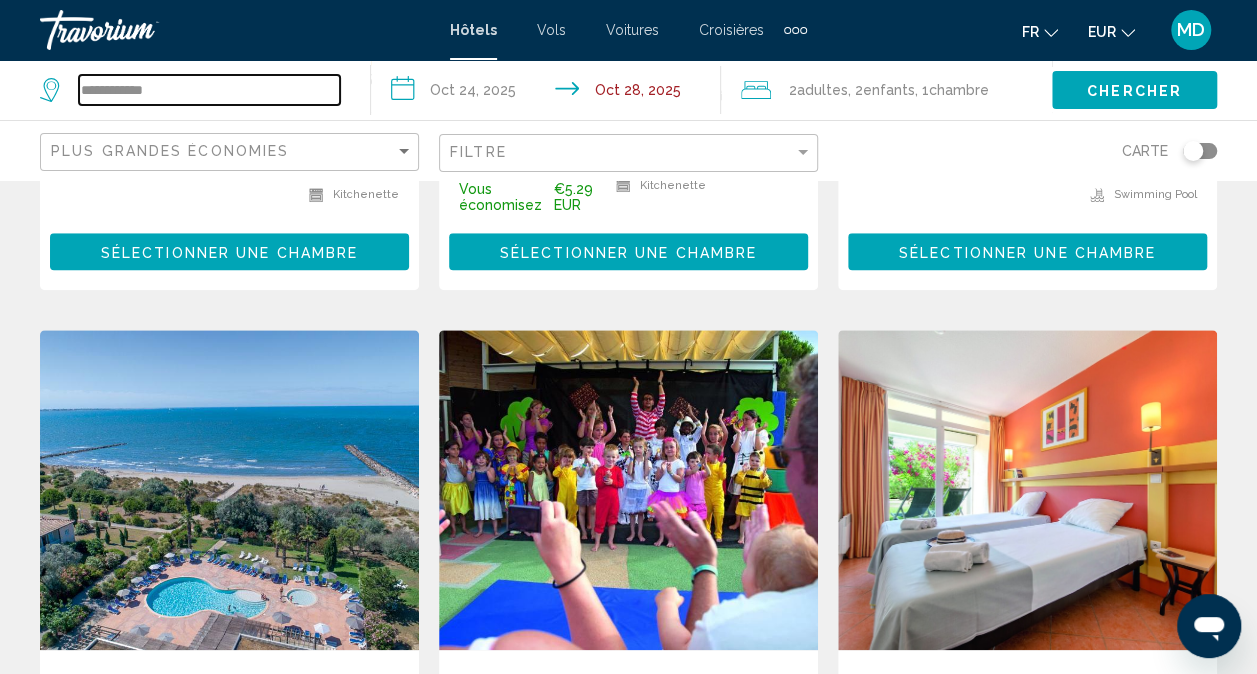 scroll, scrollTop: 166, scrollLeft: 0, axis: vertical 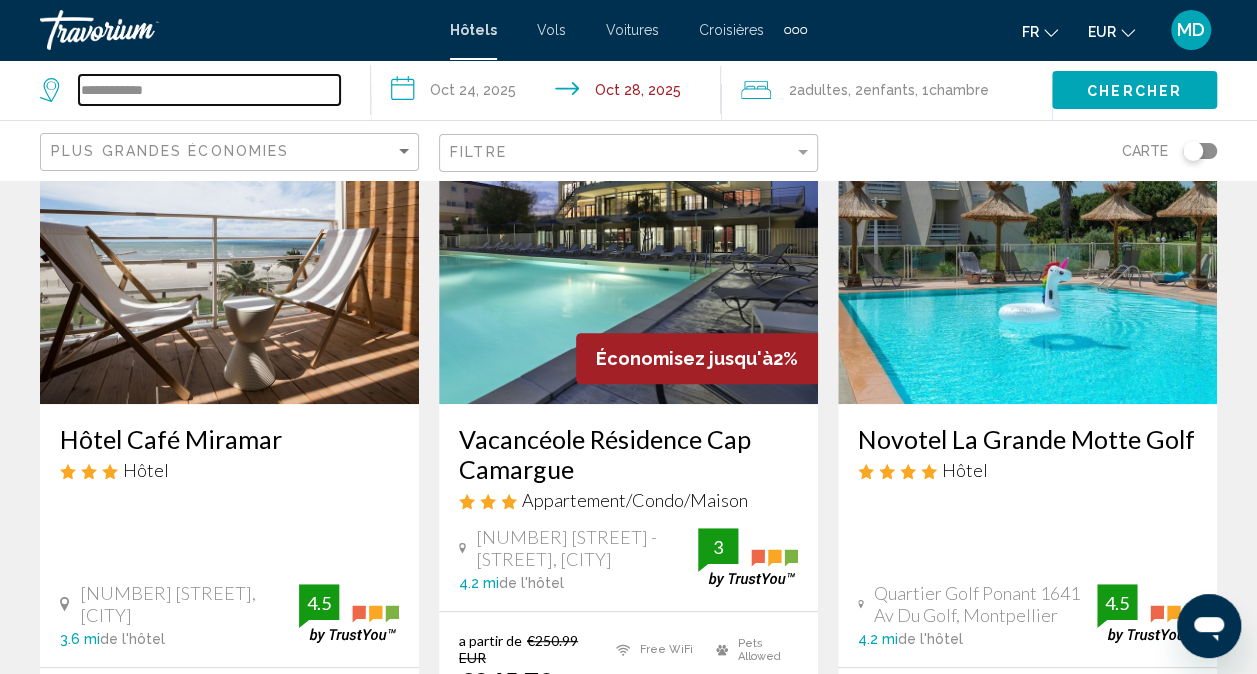 drag, startPoint x: 273, startPoint y: 94, endPoint x: -4, endPoint y: 40, distance: 282.21445 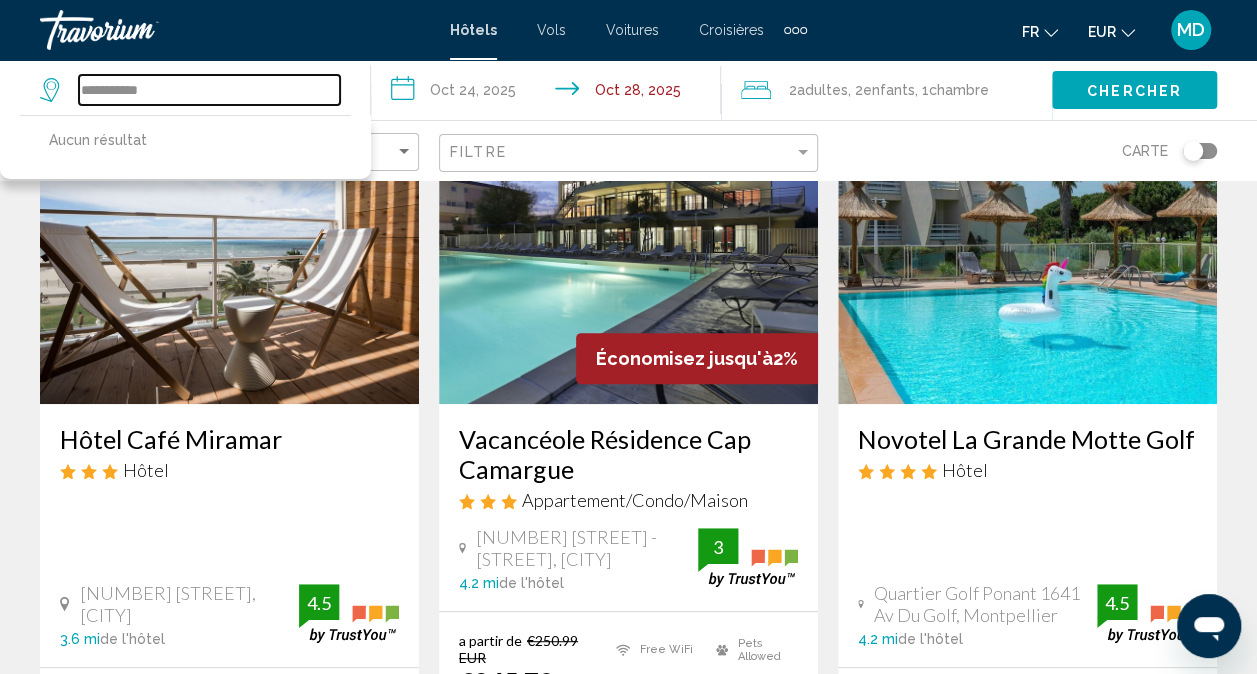 click on "**********" at bounding box center (209, 90) 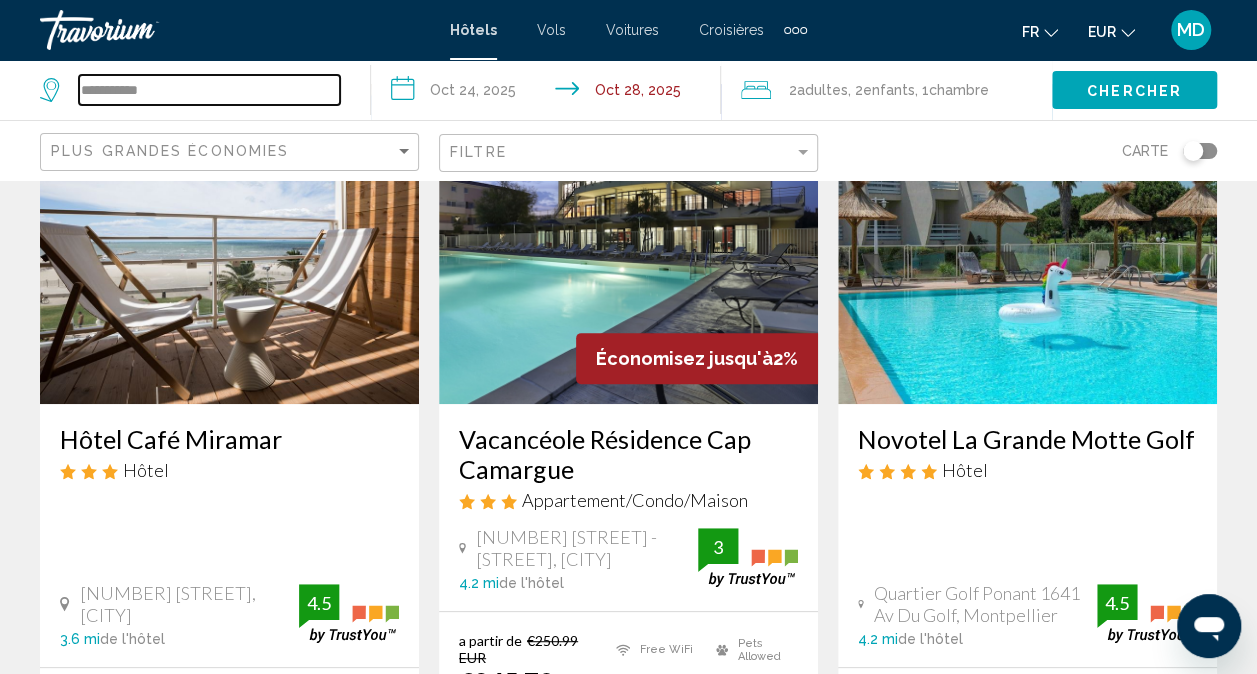 drag, startPoint x: 210, startPoint y: 97, endPoint x: 128, endPoint y: 86, distance: 82.73451 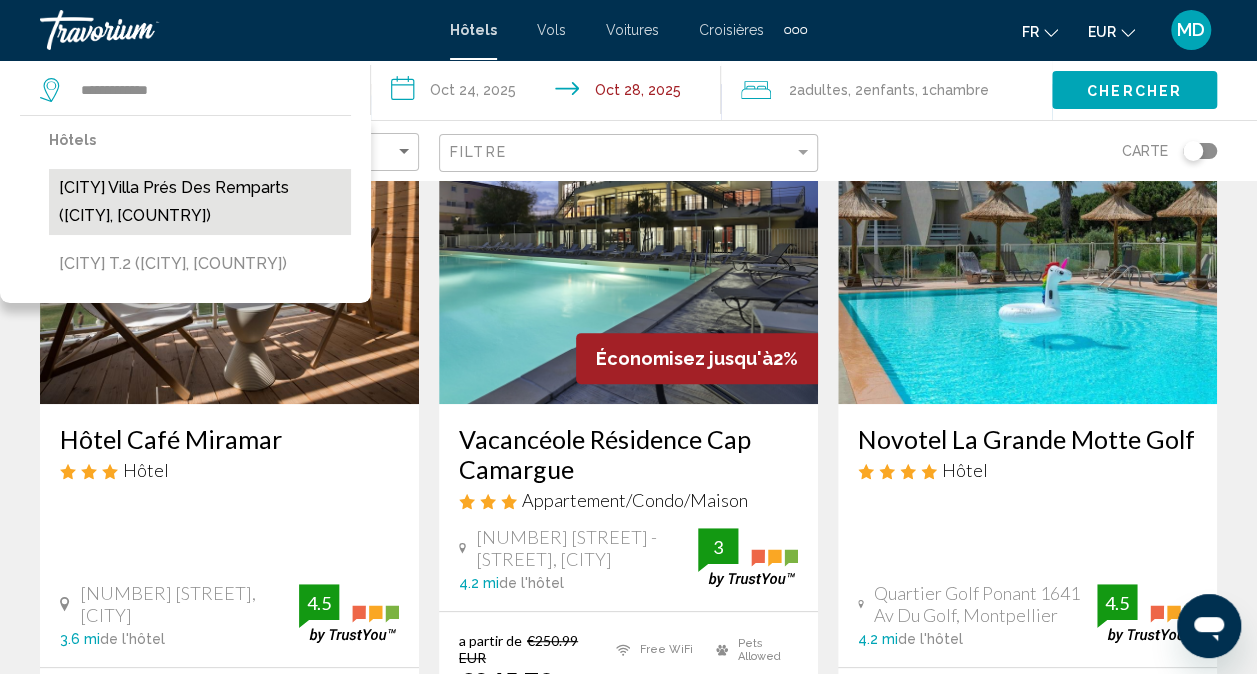 click on "[CITY] villa prés des remparts ([CITY], [COUNTRY])" at bounding box center (200, 202) 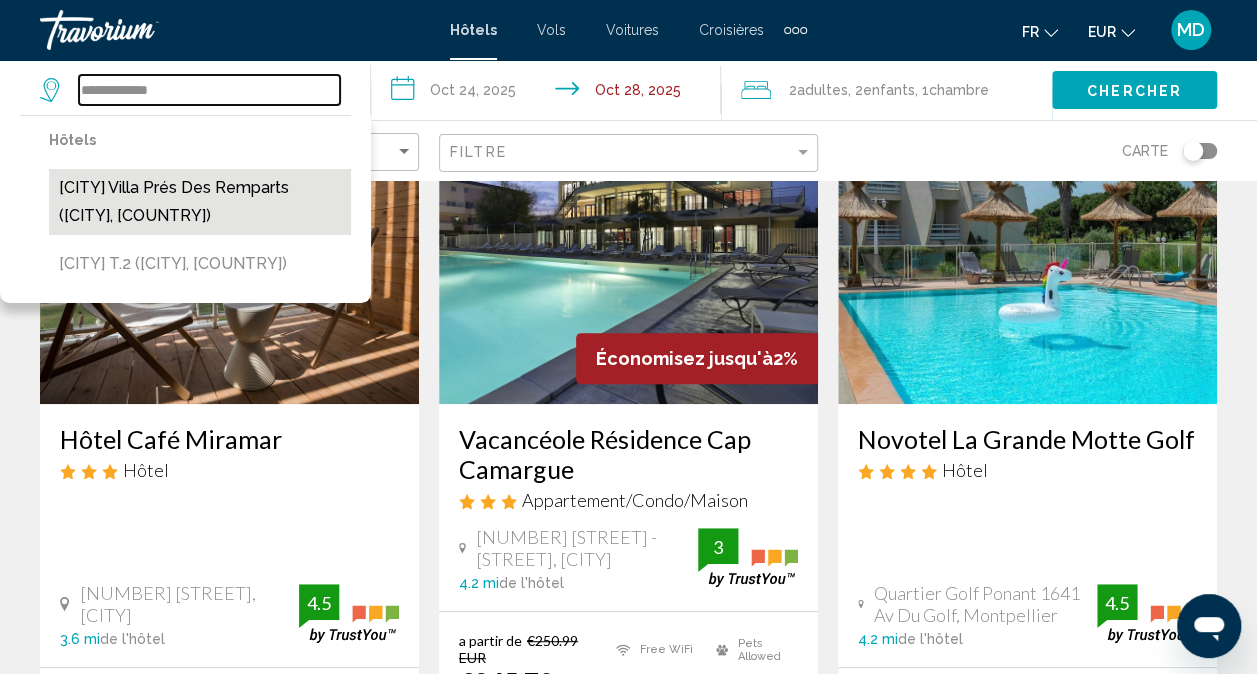 type on "**********" 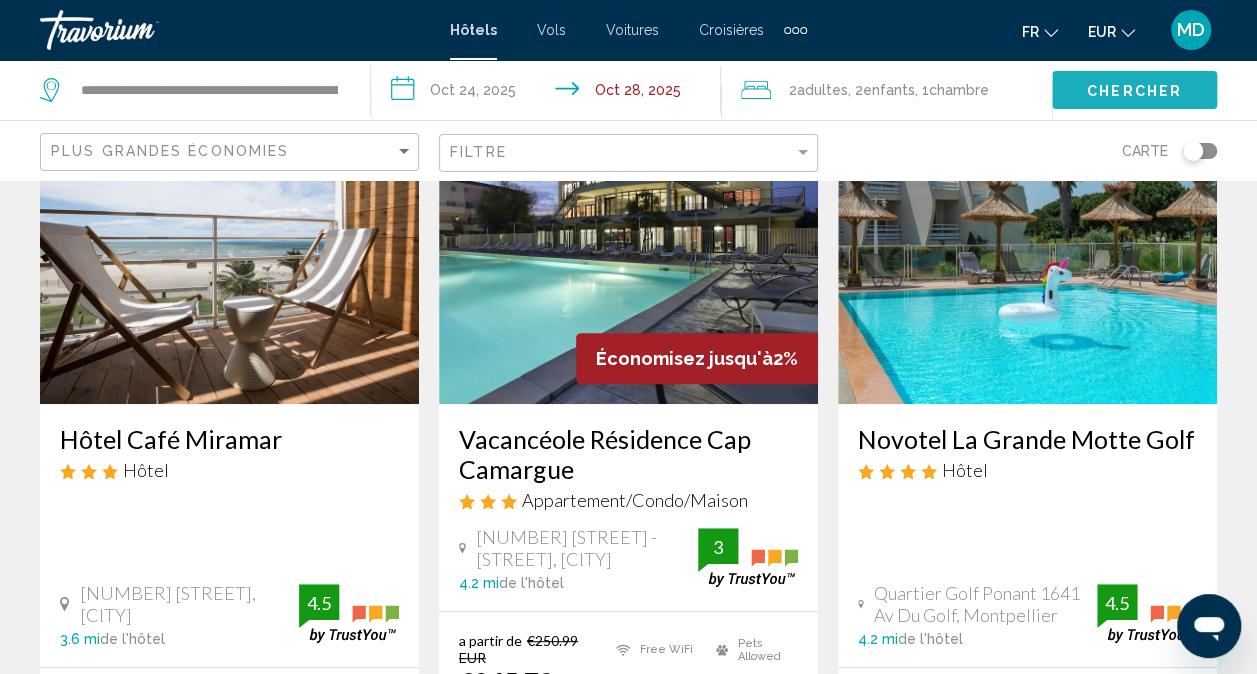 click on "Chercher" 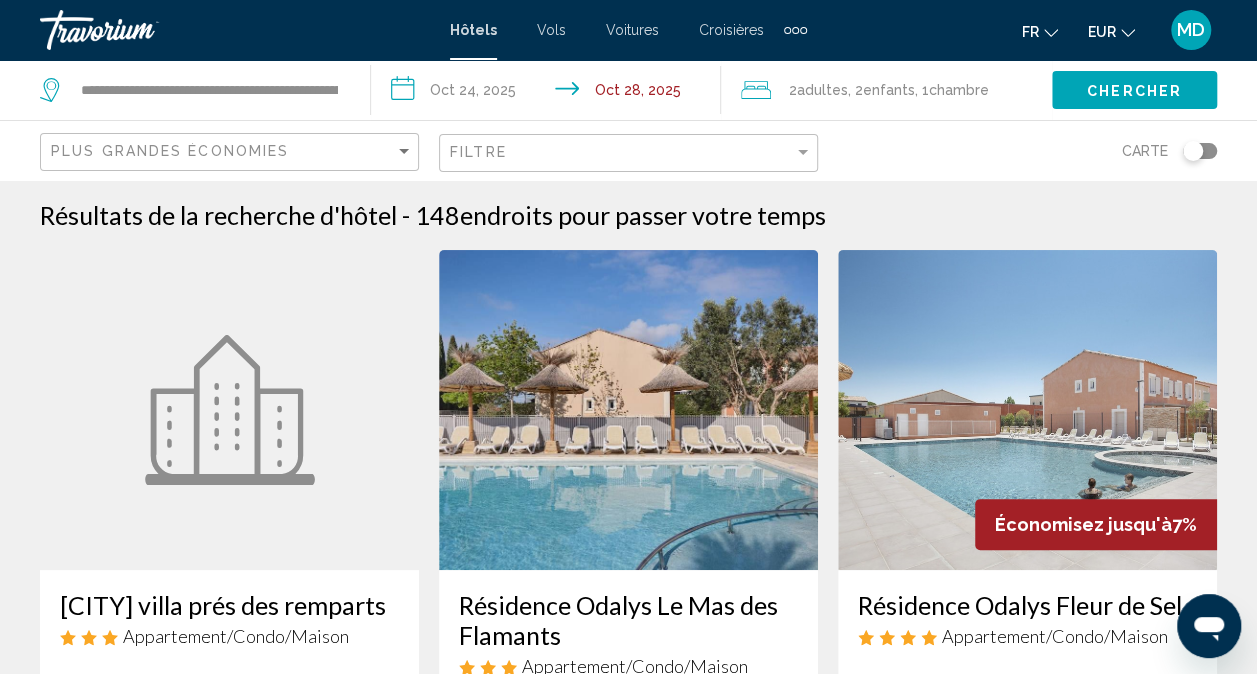 scroll, scrollTop: 589, scrollLeft: 0, axis: vertical 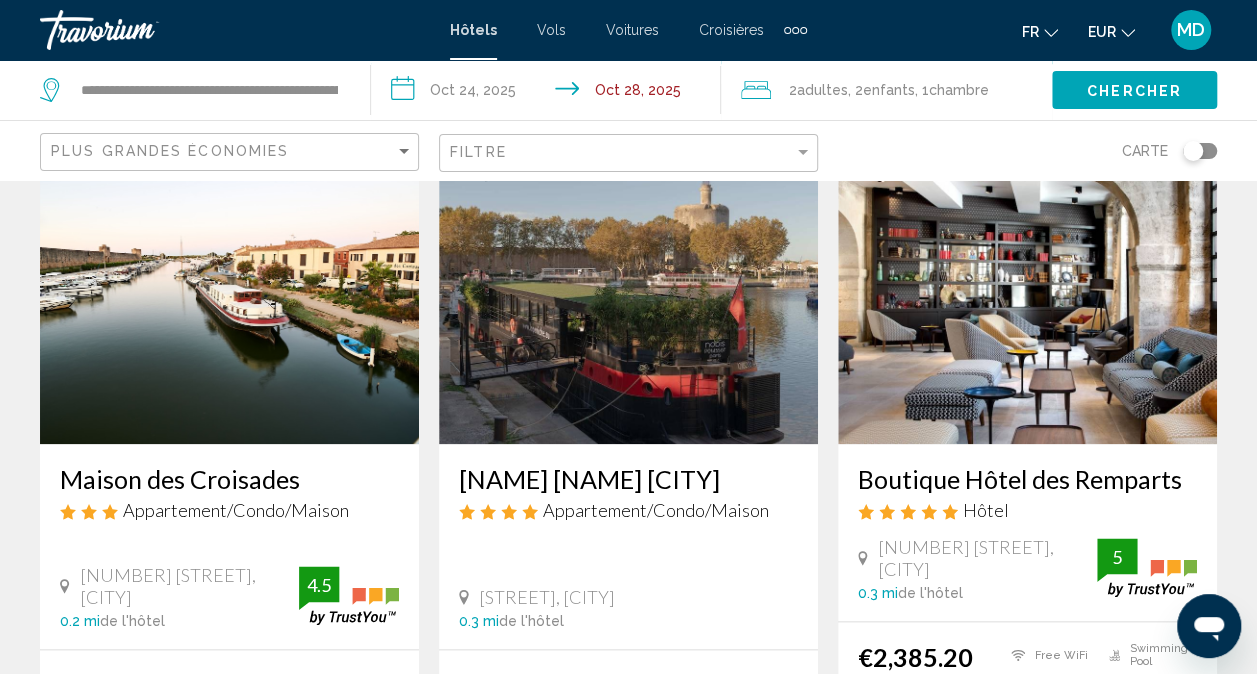 click at bounding box center [1027, 284] 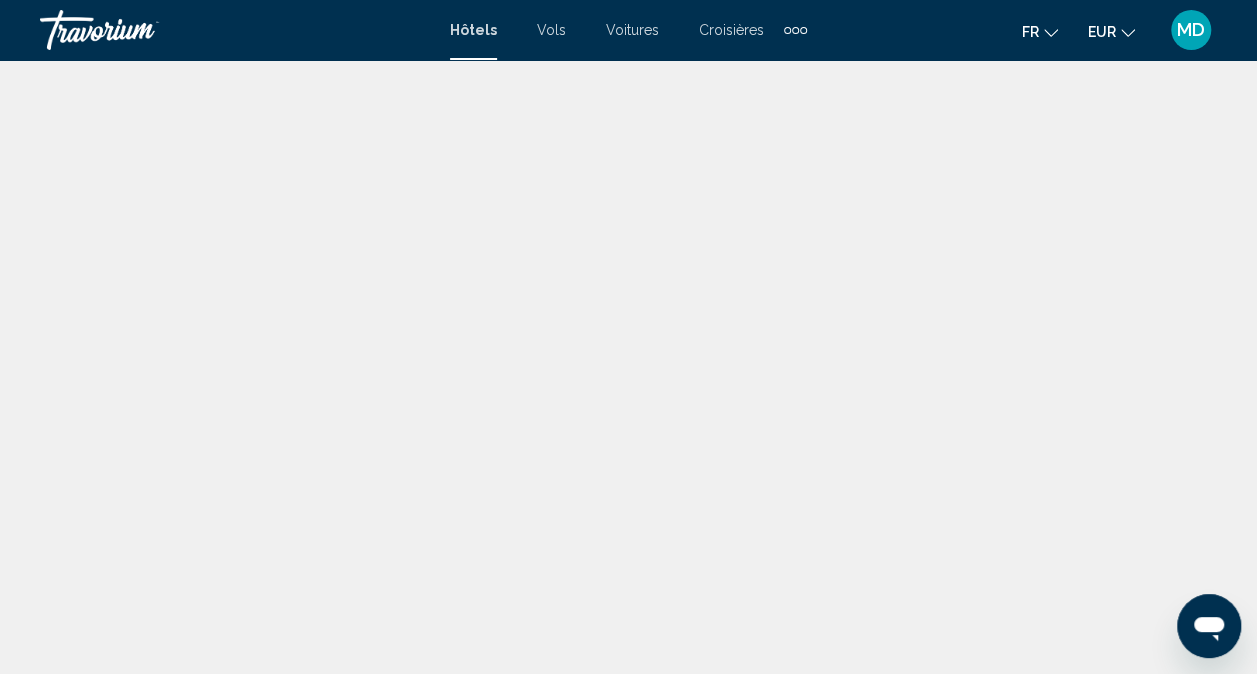 scroll, scrollTop: 0, scrollLeft: 0, axis: both 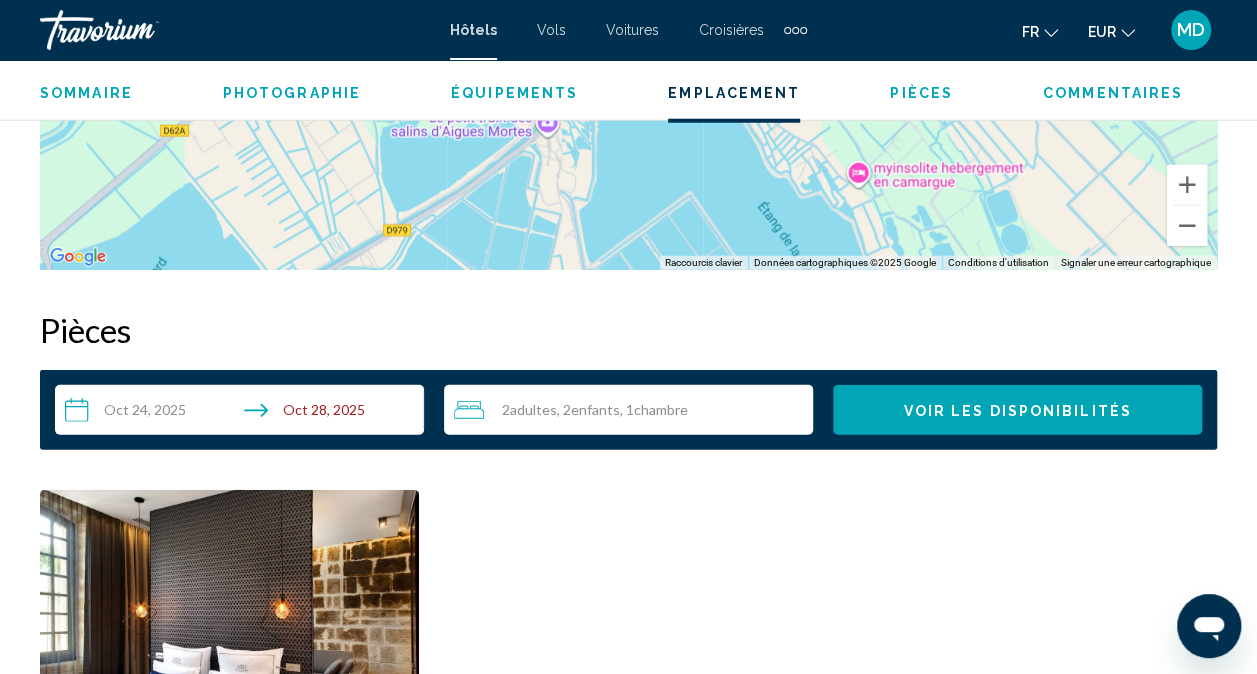 click at bounding box center [229, 615] 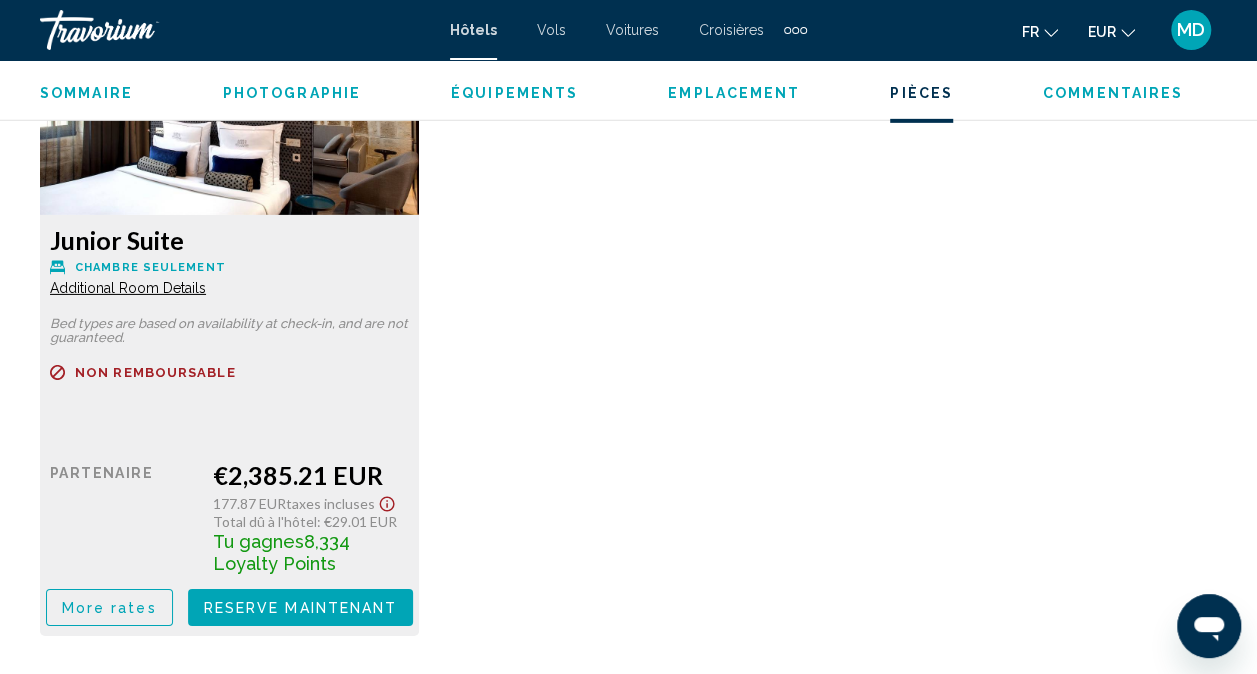 scroll, scrollTop: 3077, scrollLeft: 0, axis: vertical 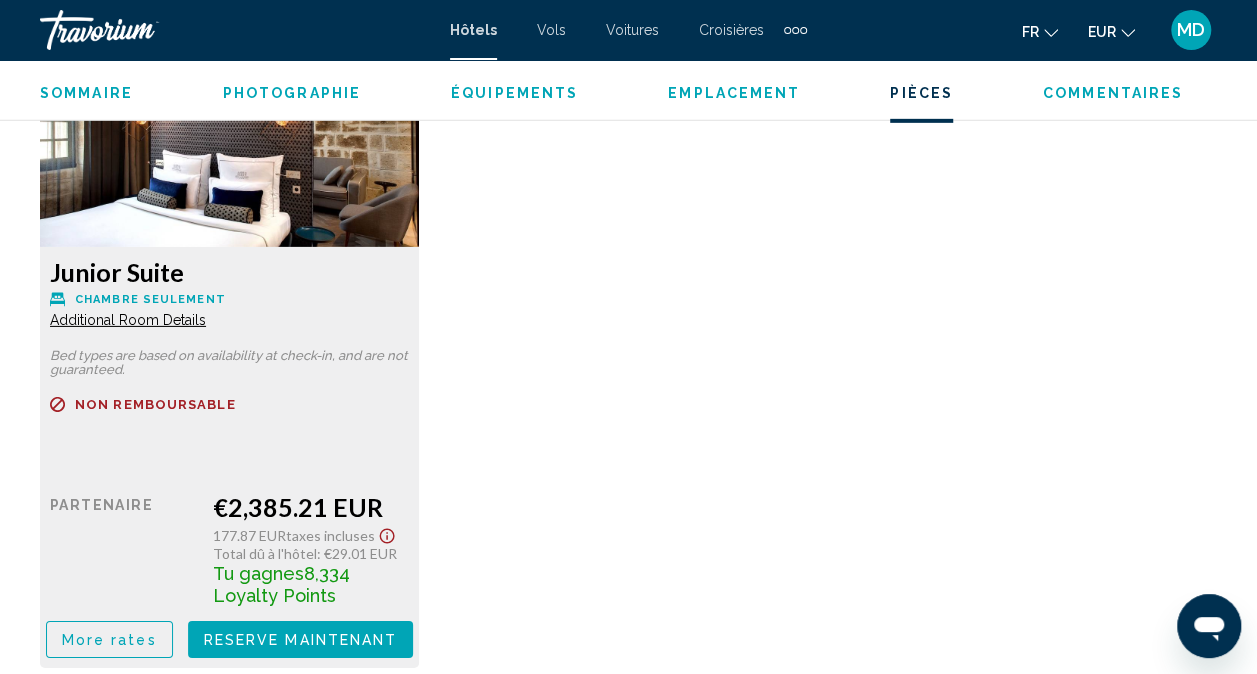 click at bounding box center (229, 122) 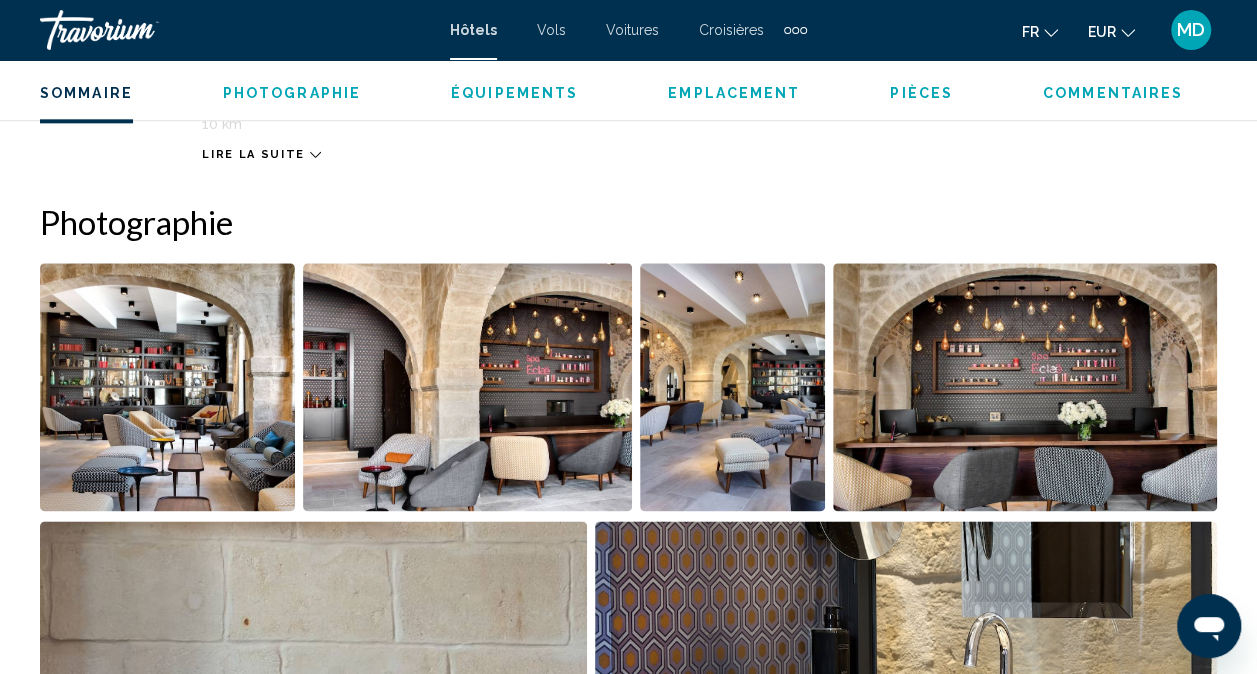 scroll, scrollTop: 1150, scrollLeft: 0, axis: vertical 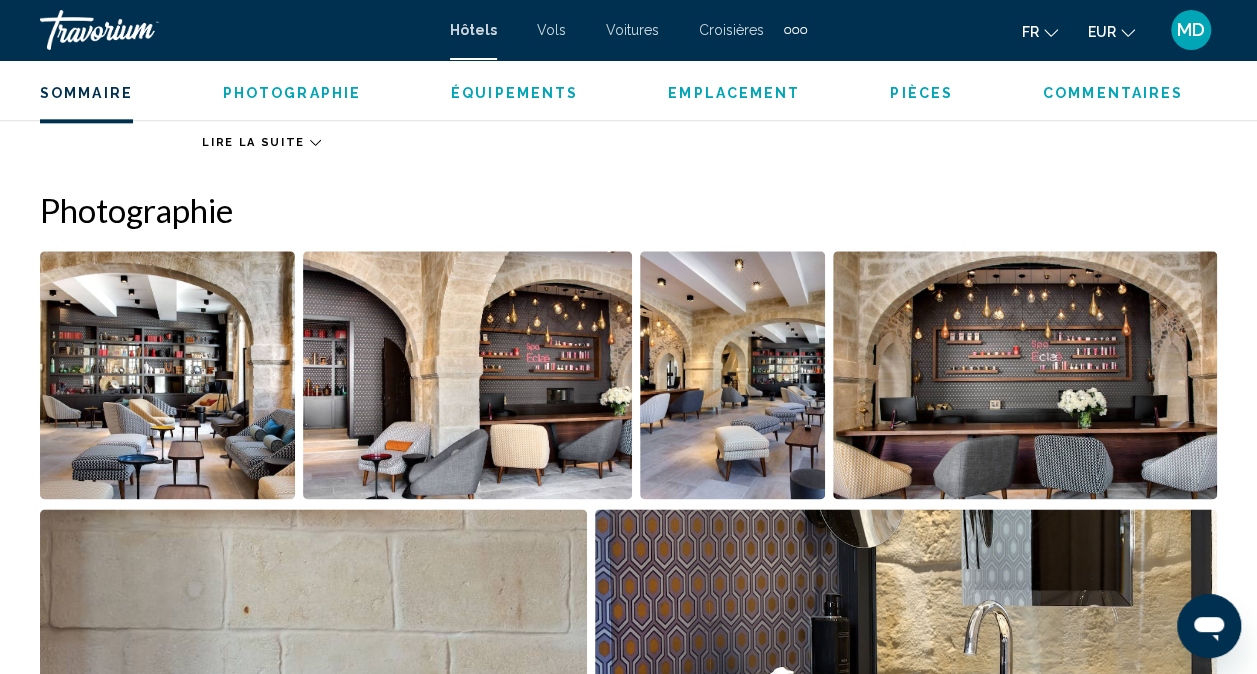 click at bounding box center [1025, 375] 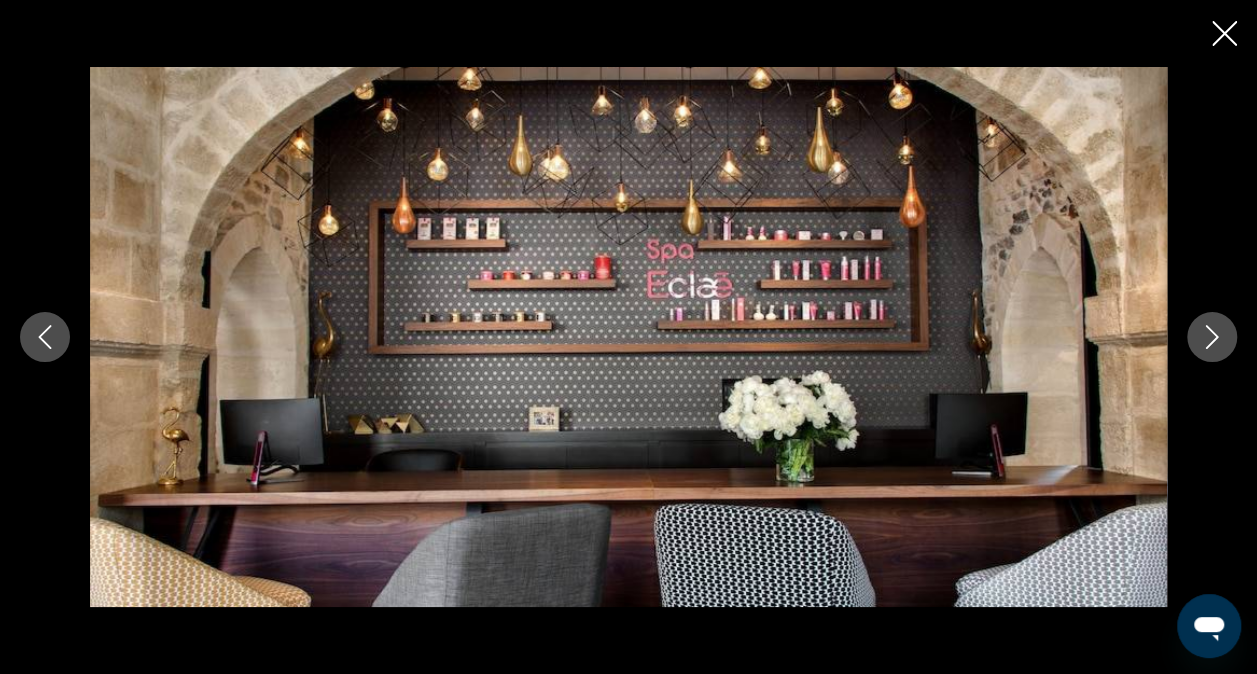 type 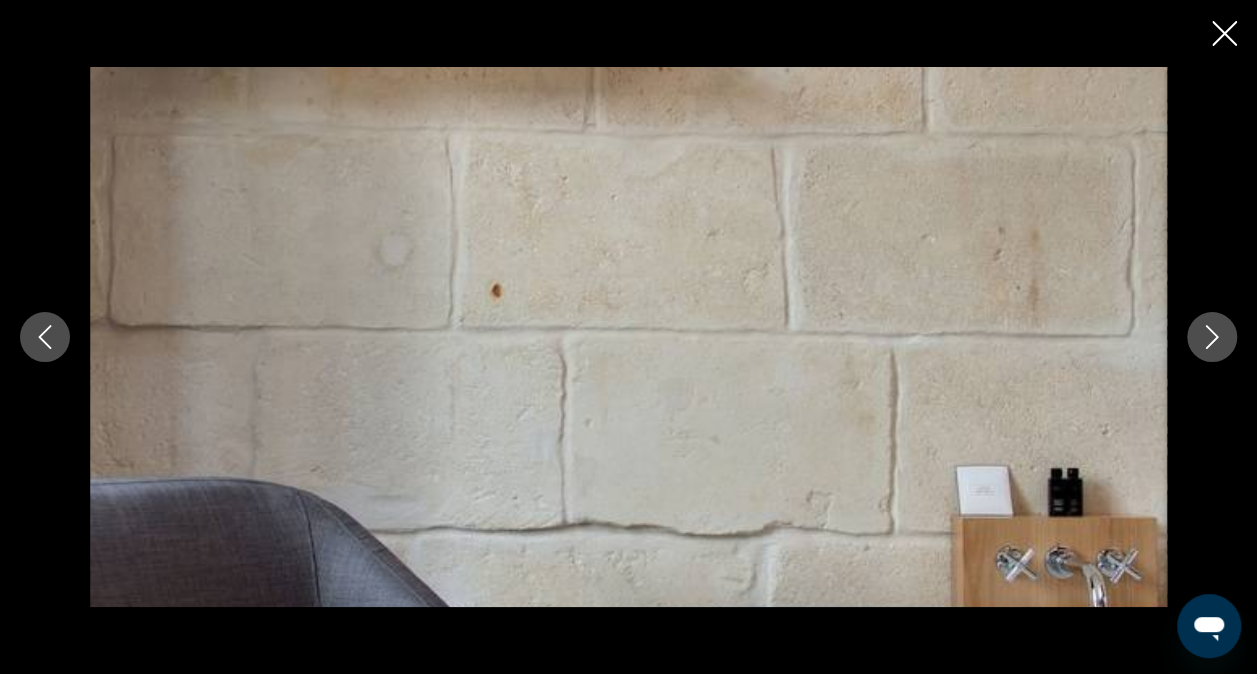 click 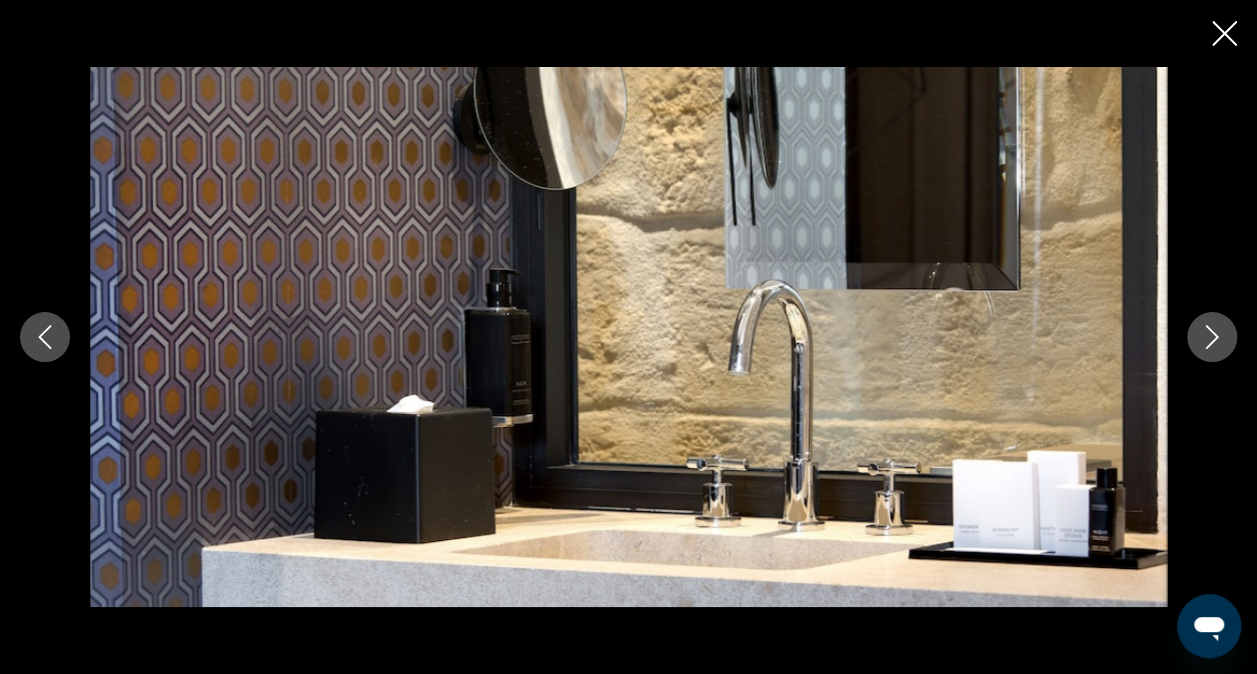 click 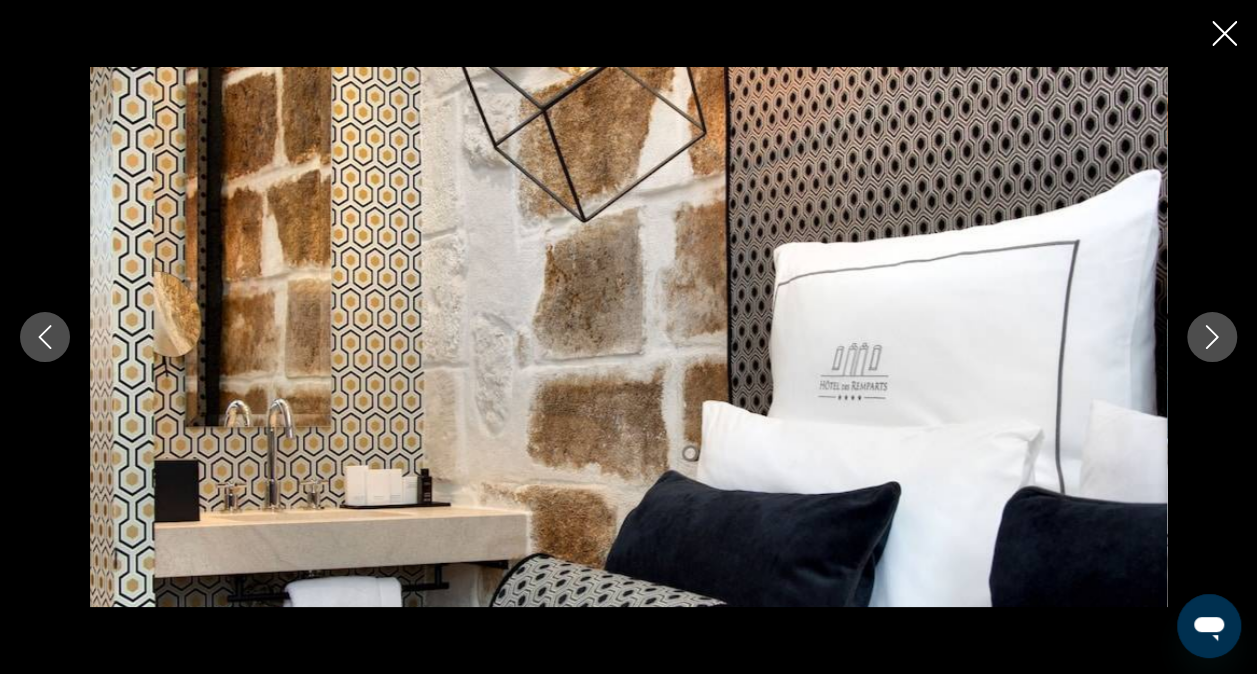 click 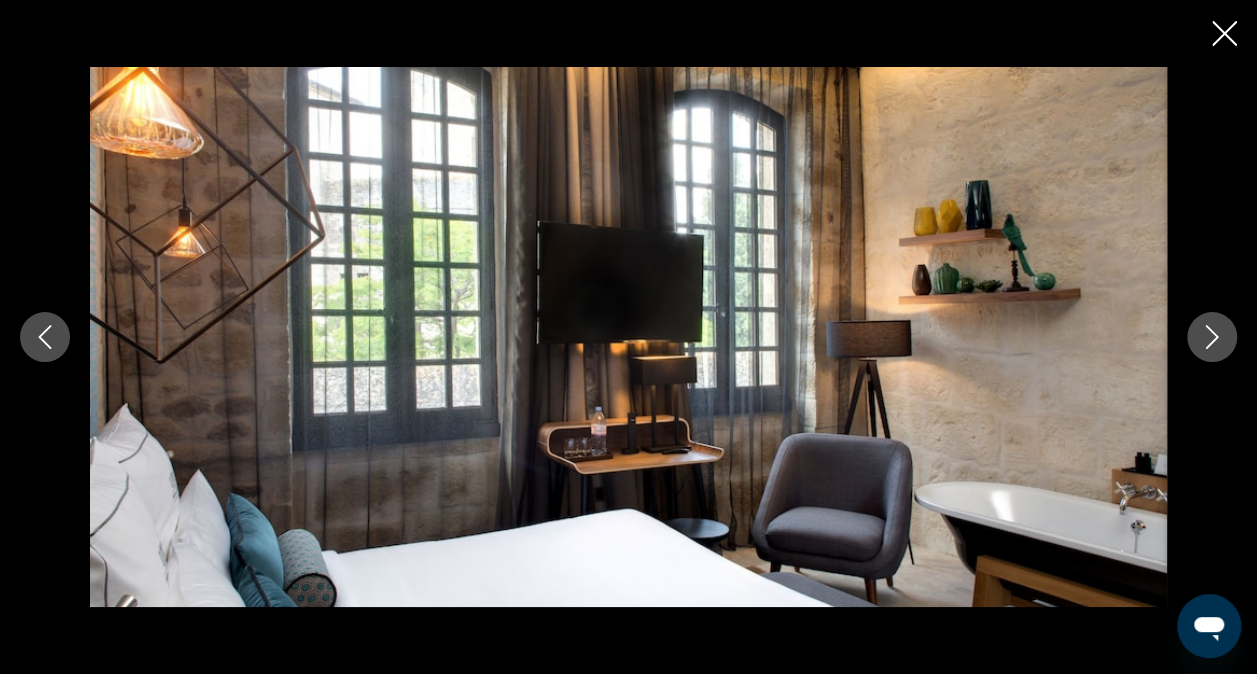 click 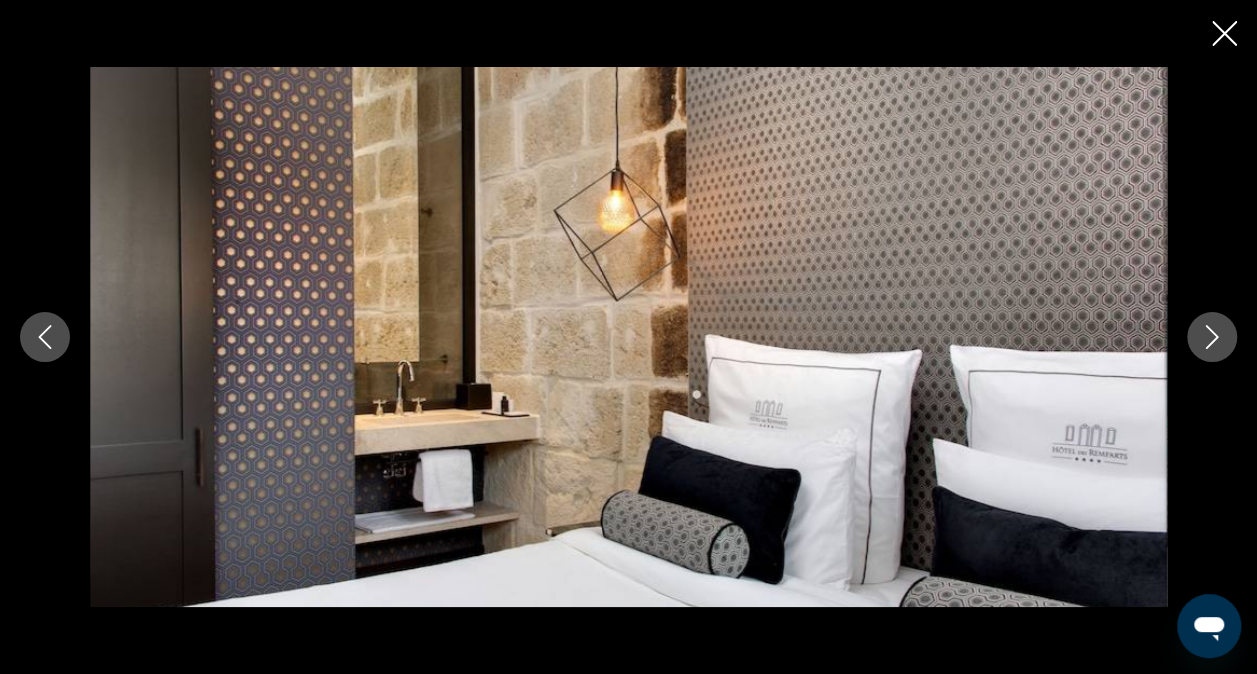 click 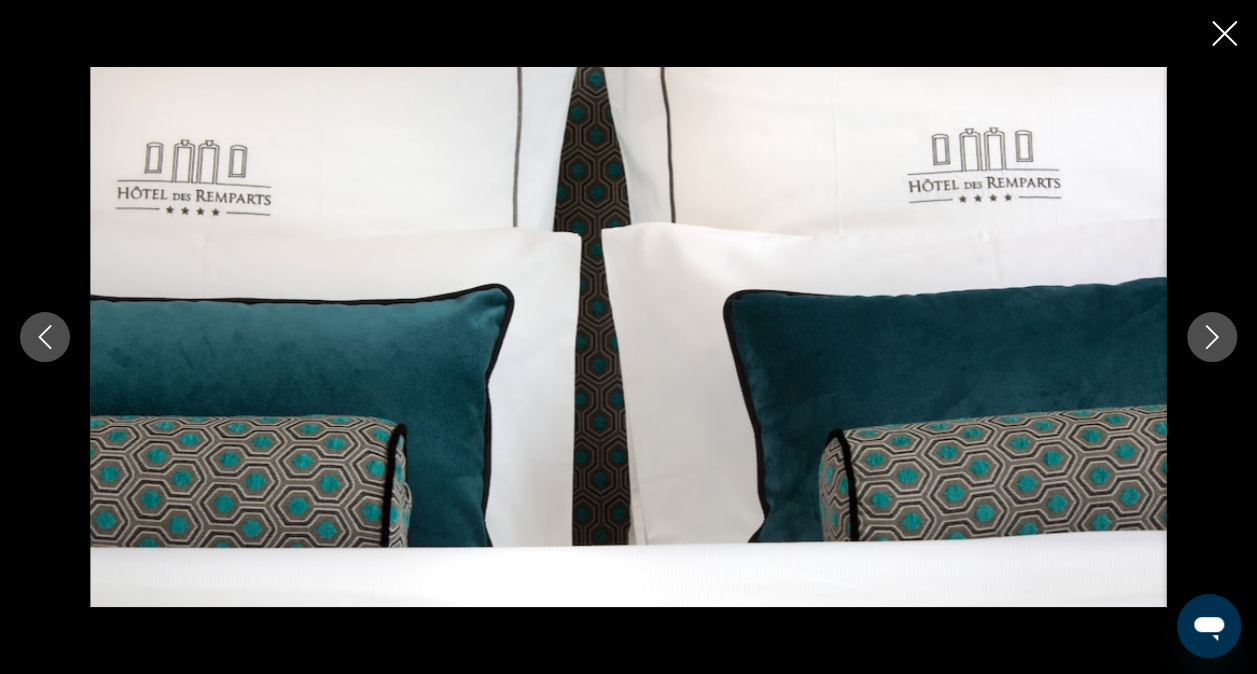 click 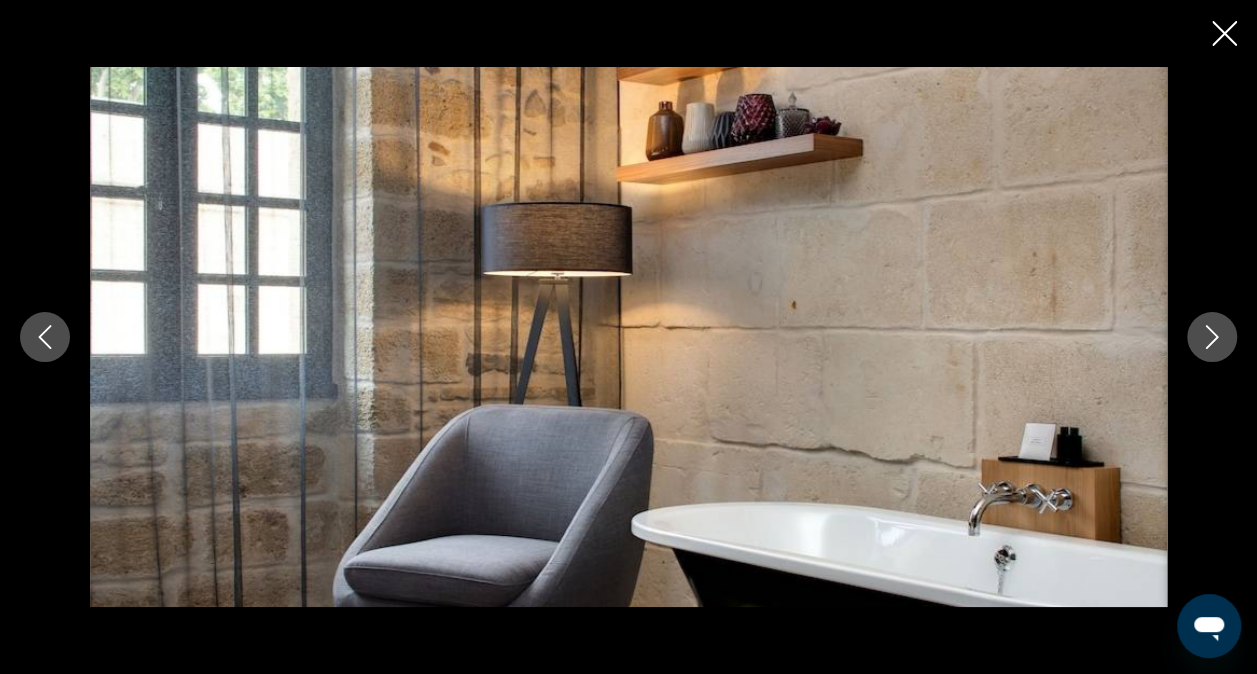 click 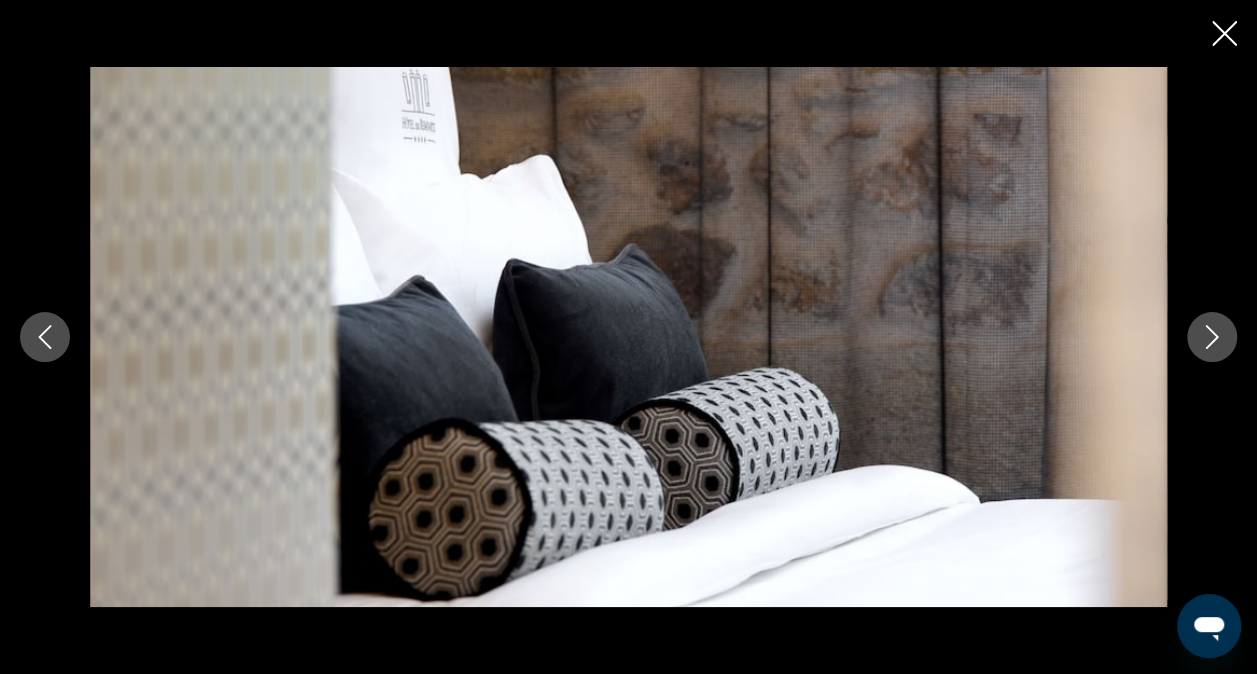 click 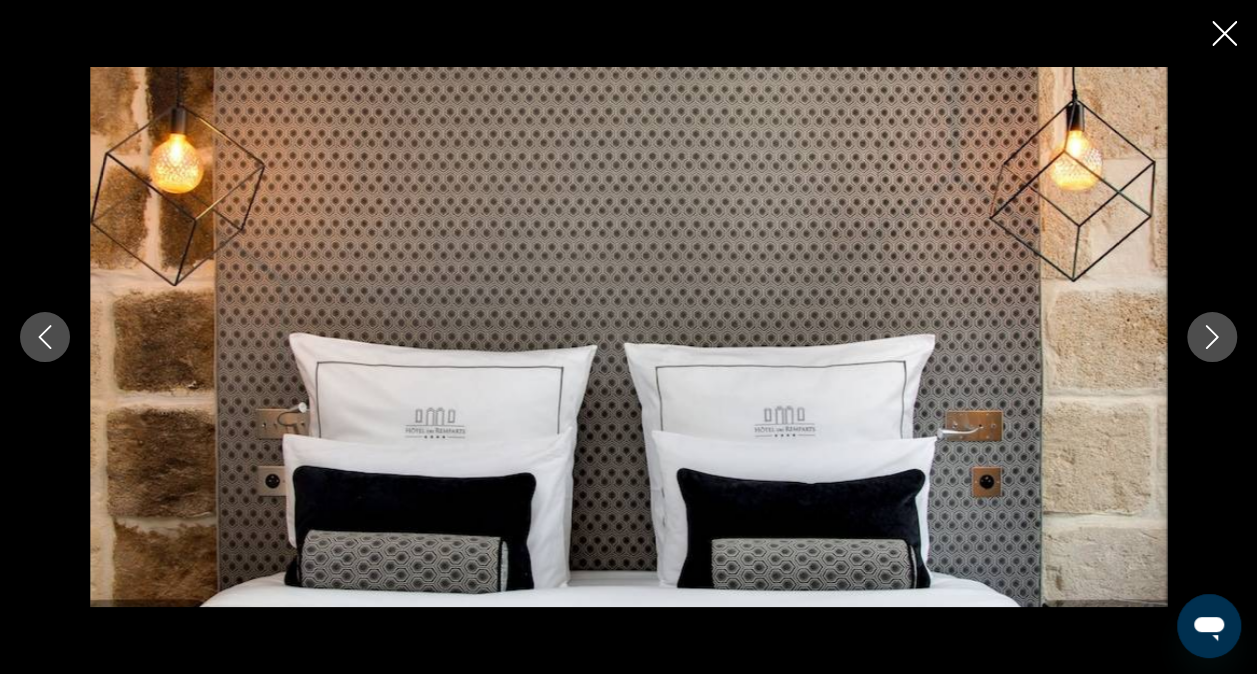 click 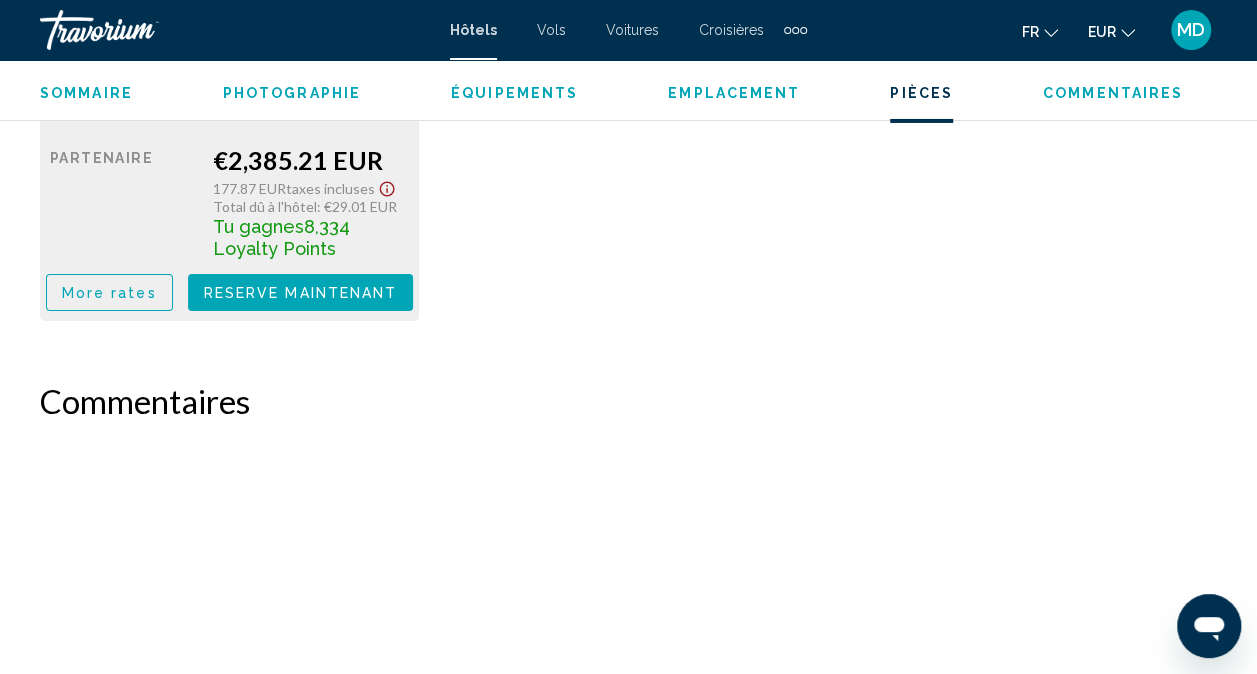 scroll, scrollTop: 3440, scrollLeft: 0, axis: vertical 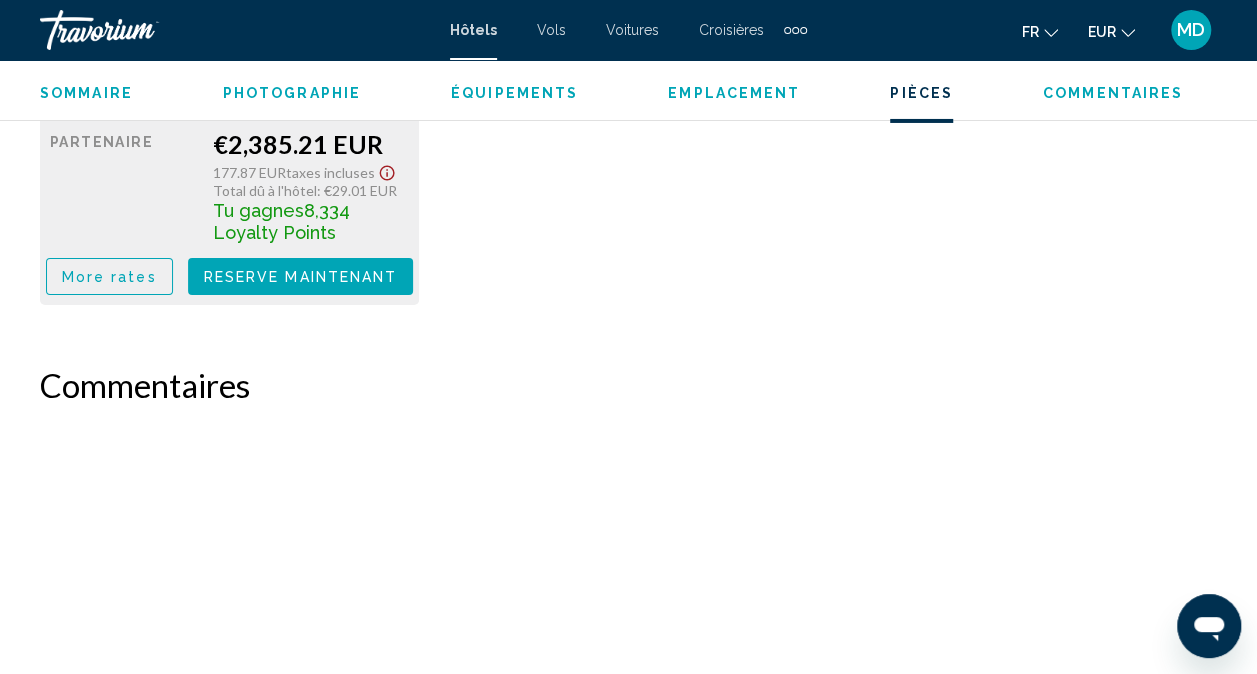 click on "More rates" at bounding box center (109, 277) 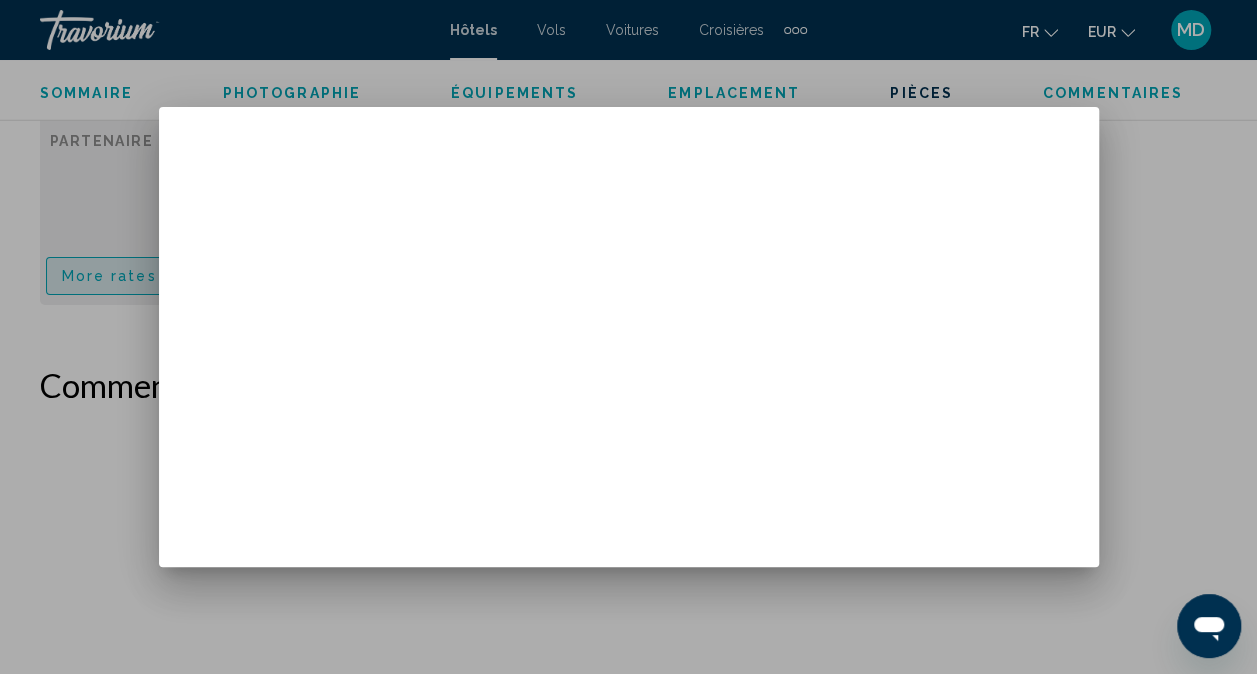 scroll, scrollTop: 0, scrollLeft: 0, axis: both 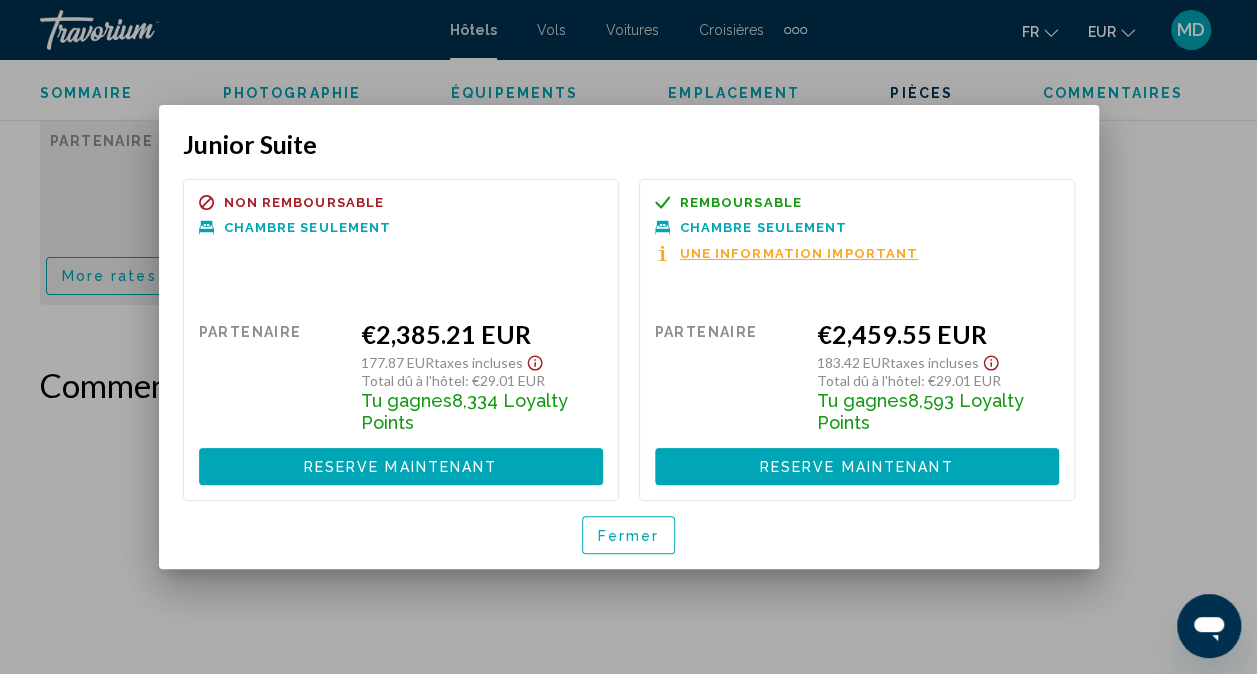 click on "Une information important" at bounding box center (799, 253) 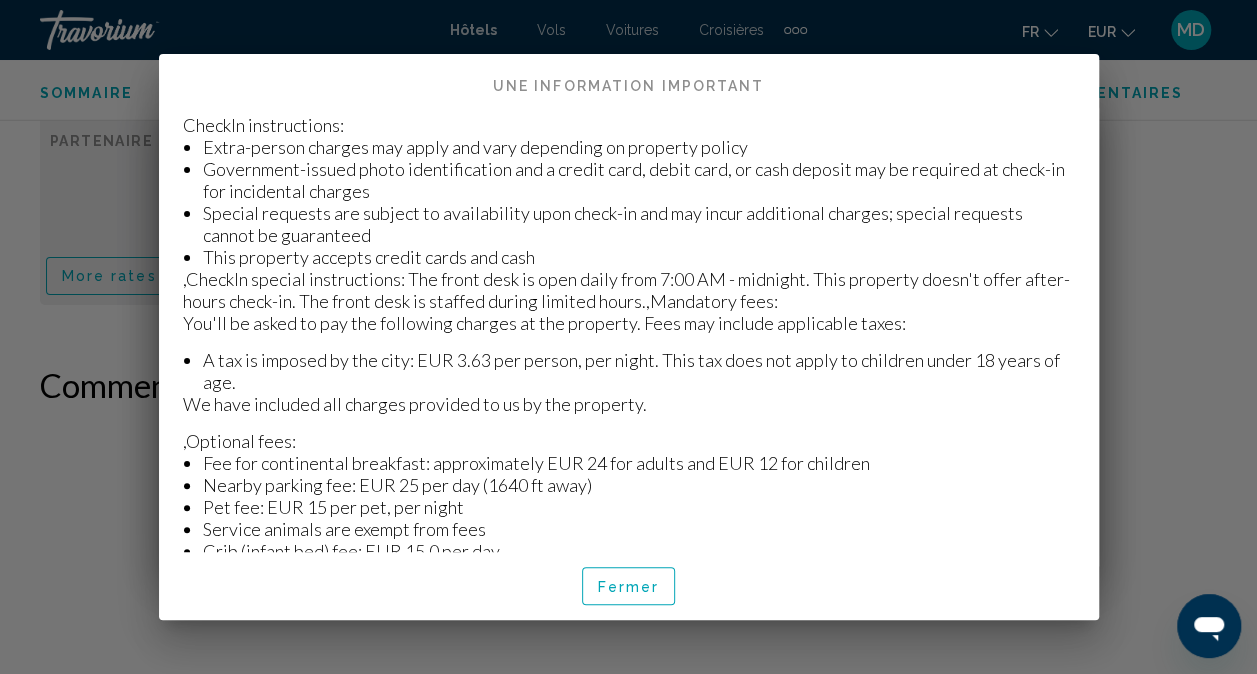 click on "Fermer" at bounding box center [629, 585] 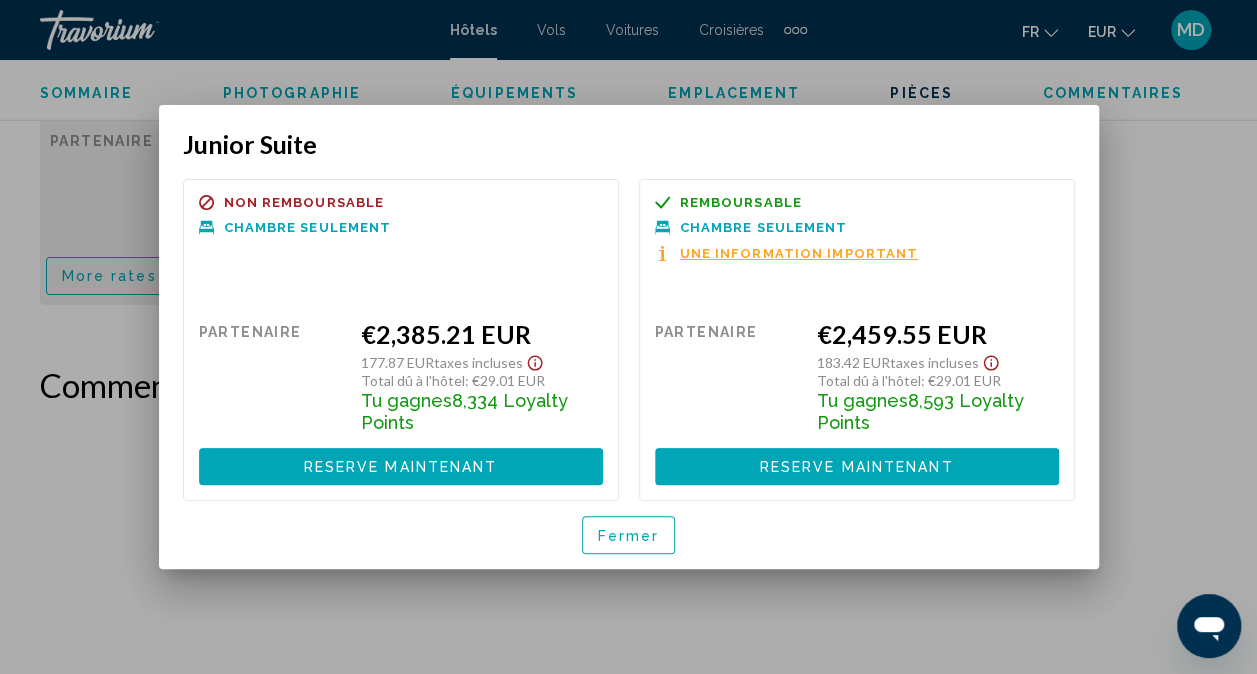 click at bounding box center [628, 337] 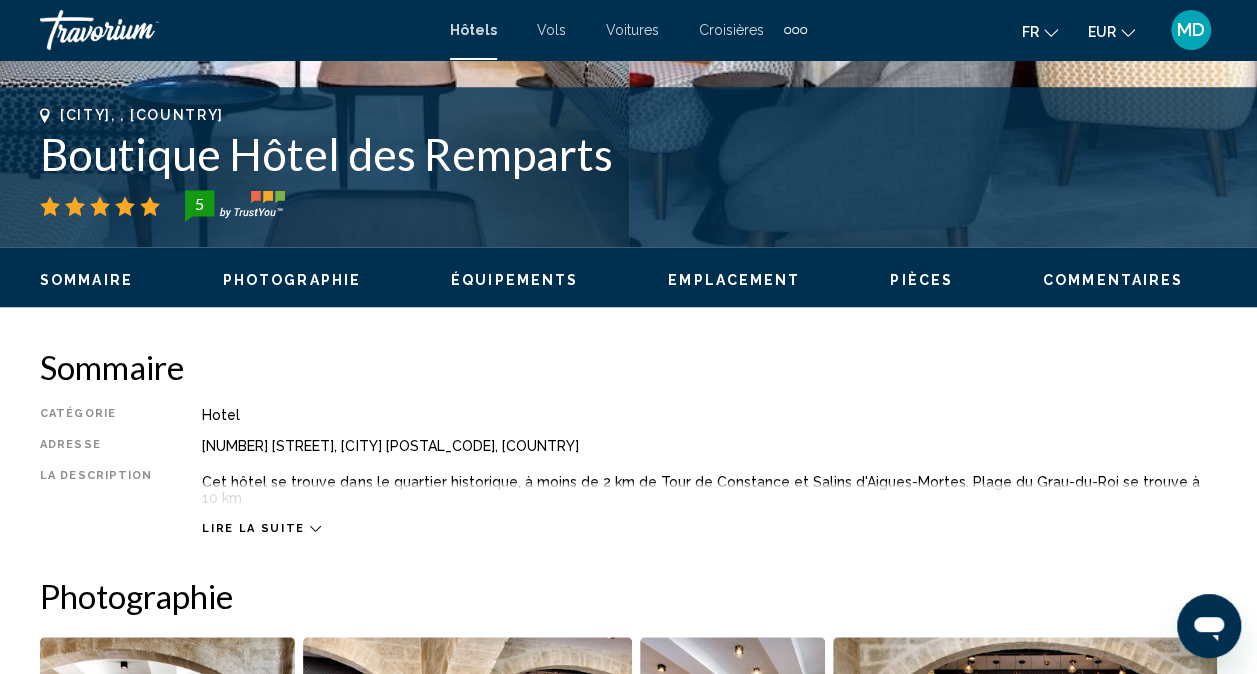 scroll, scrollTop: 726, scrollLeft: 0, axis: vertical 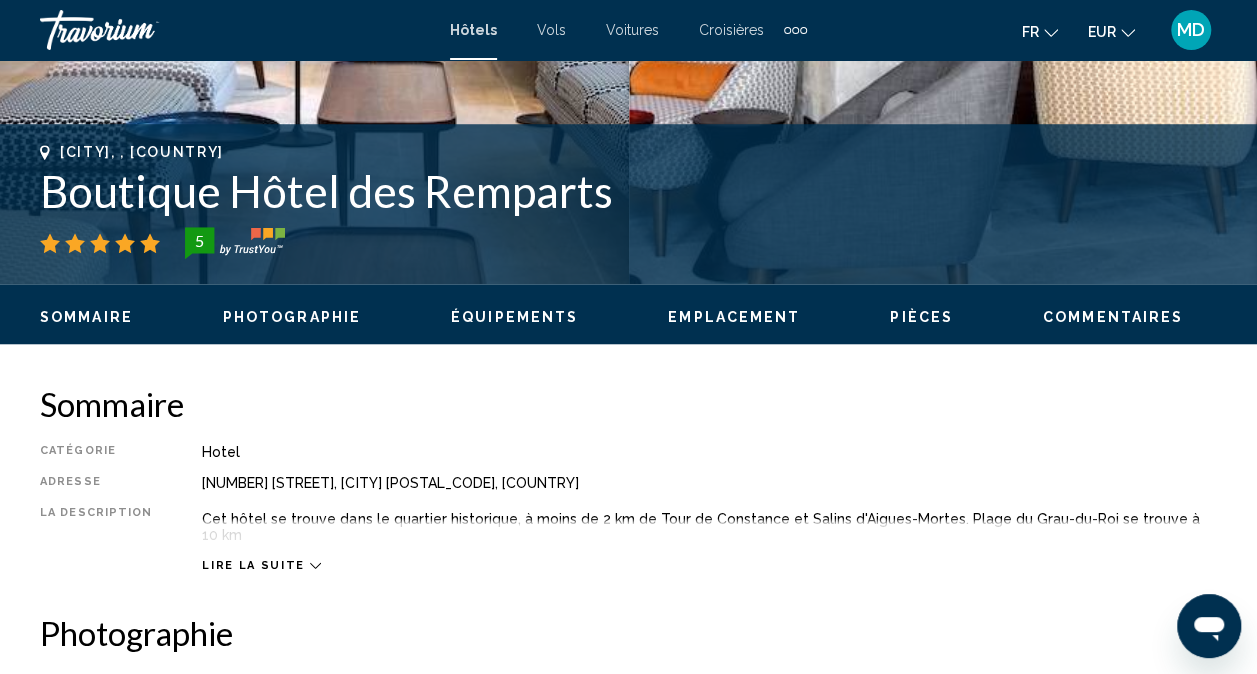 click on "Sommaire" at bounding box center (86, 317) 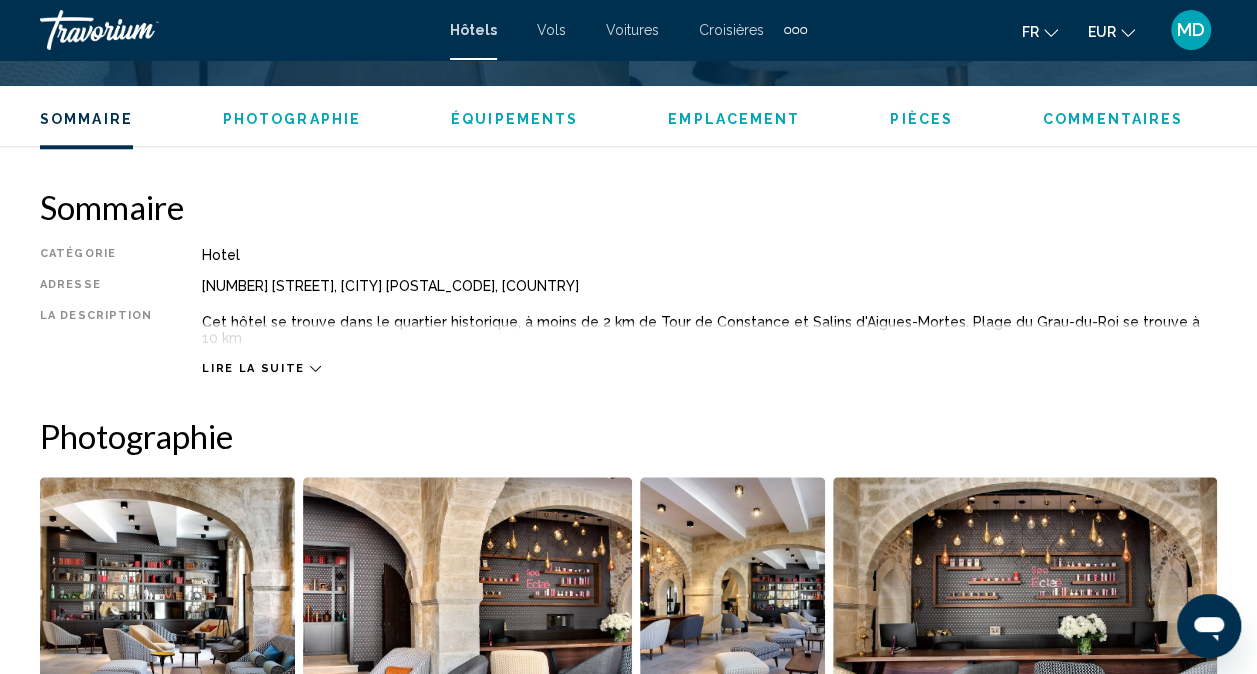 scroll, scrollTop: 990, scrollLeft: 0, axis: vertical 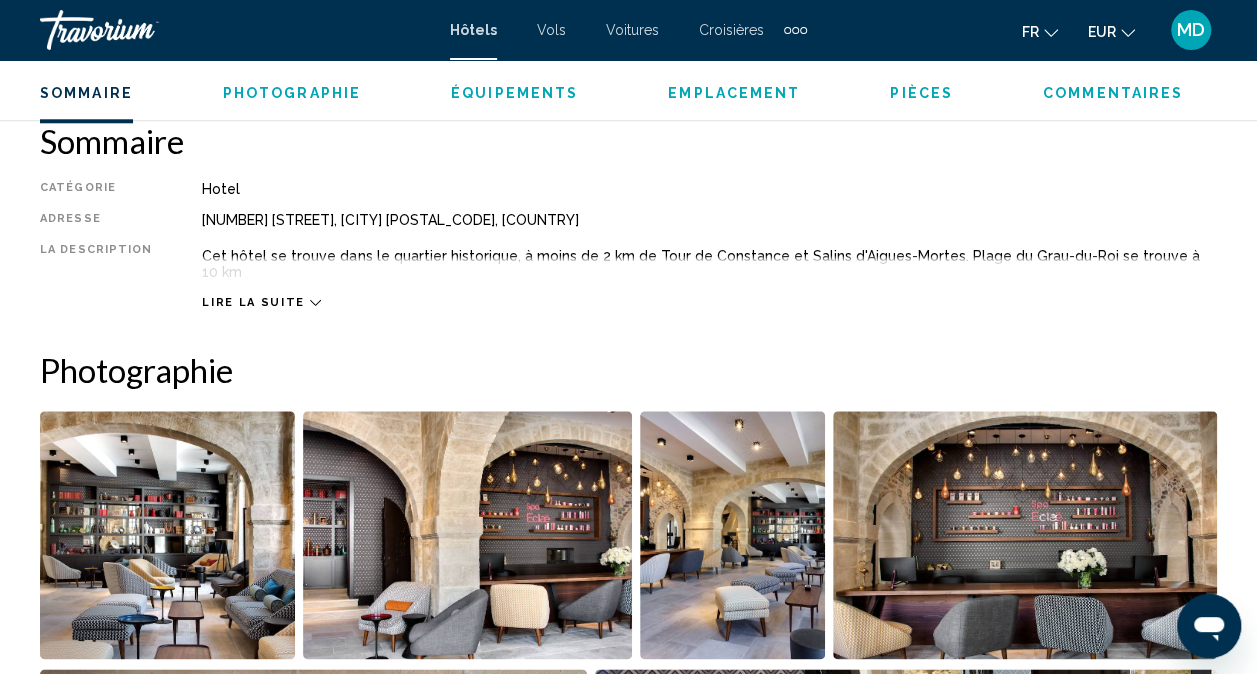 click on "Lire la suite" at bounding box center [253, 302] 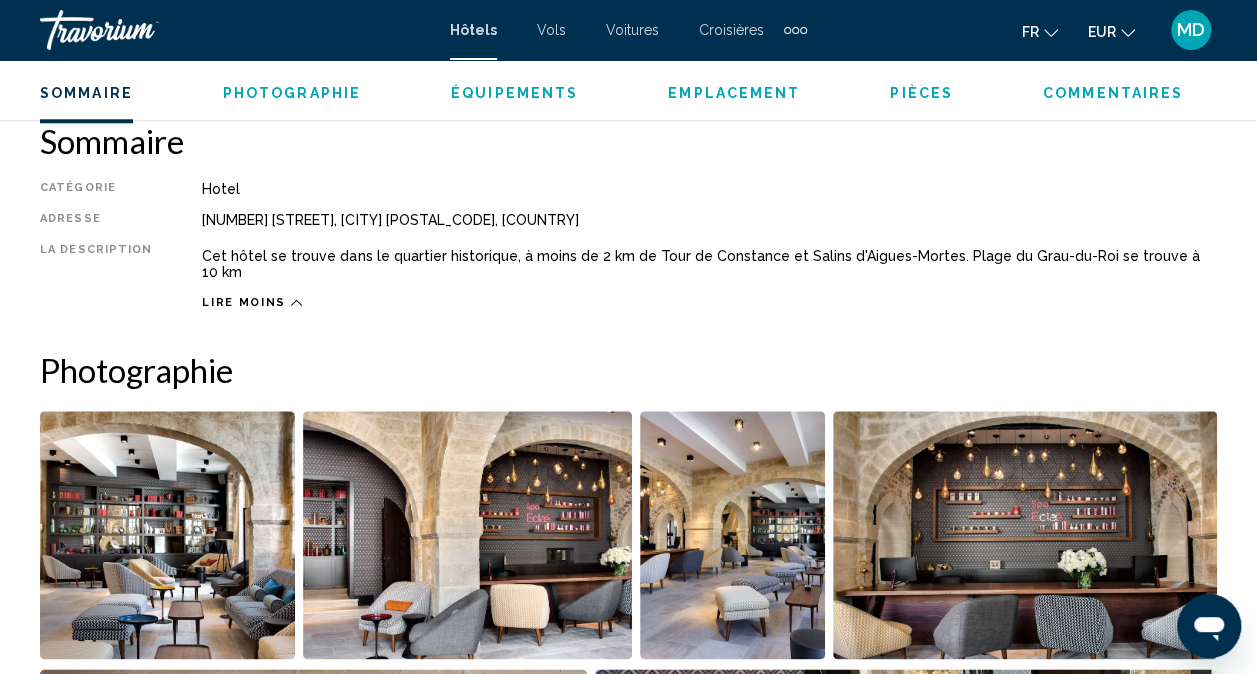 click on "Lire moins" at bounding box center [709, 297] 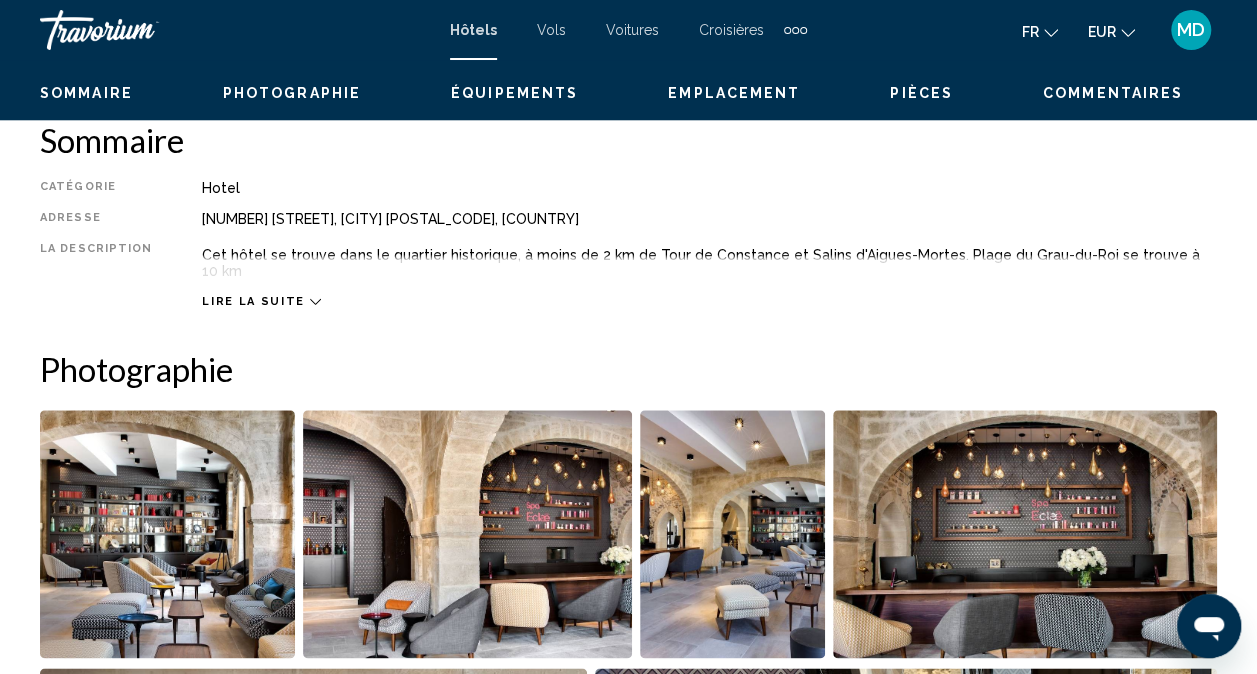 scroll, scrollTop: 654, scrollLeft: 0, axis: vertical 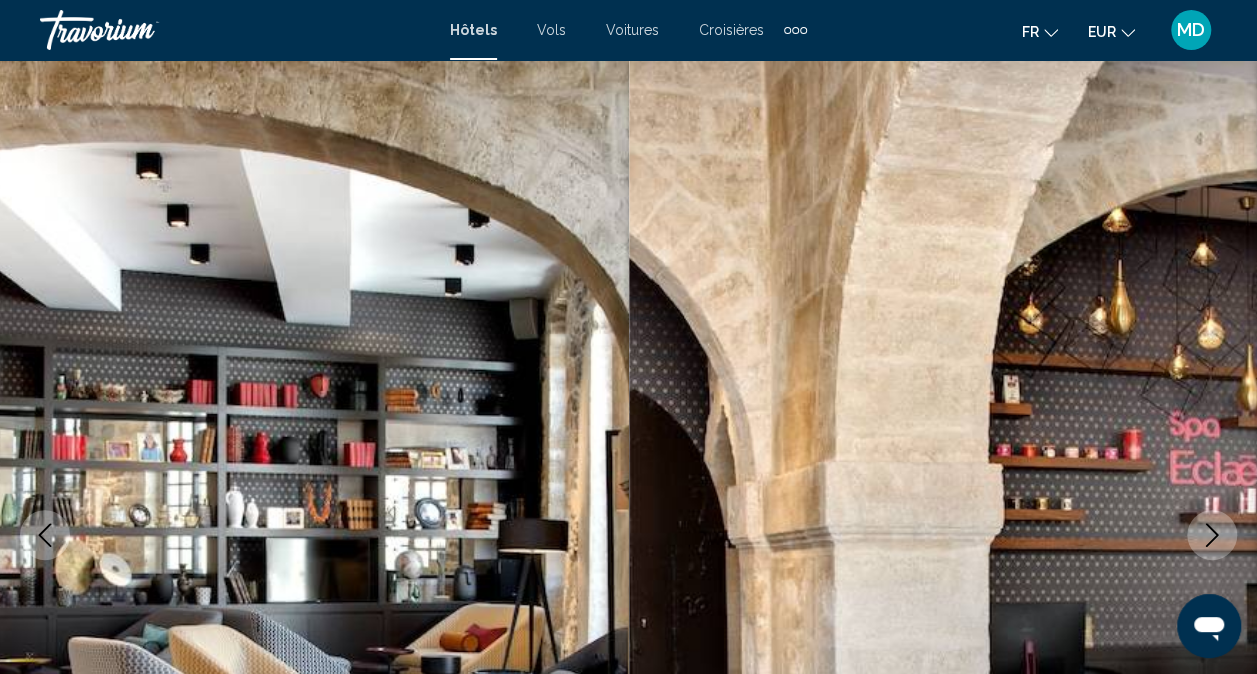 click on "Hôtels" at bounding box center [473, 30] 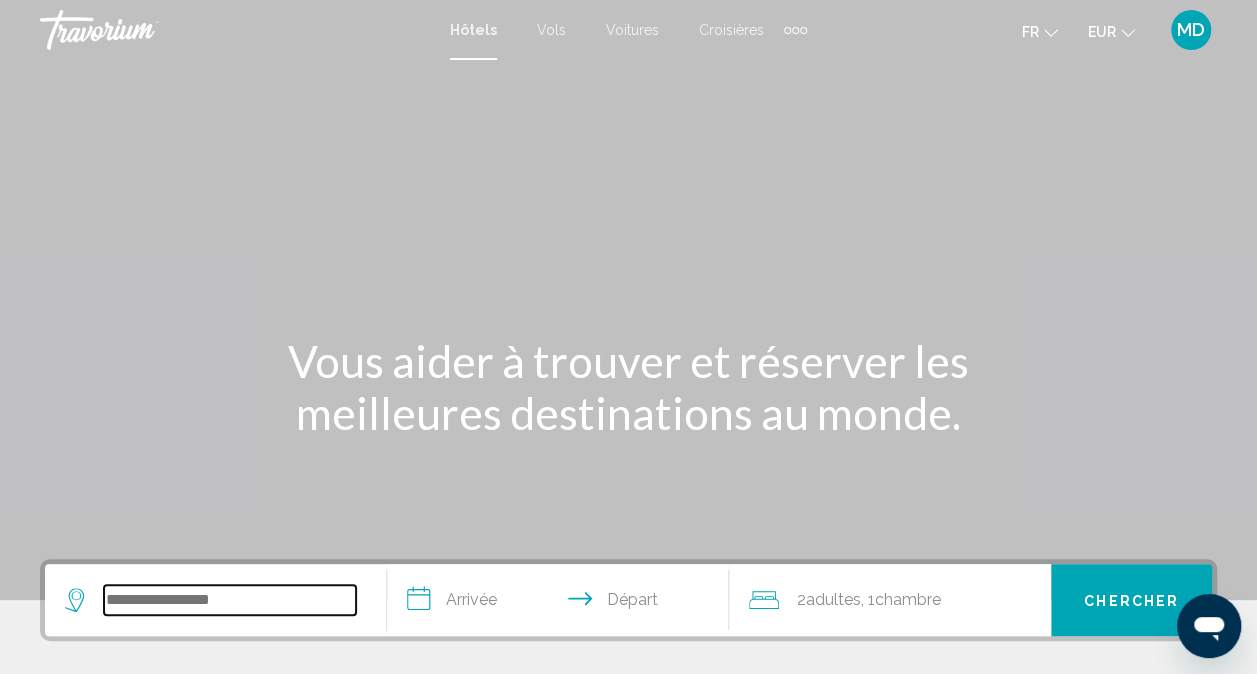 drag, startPoint x: 286, startPoint y: 592, endPoint x: 287, endPoint y: 580, distance: 12.0415945 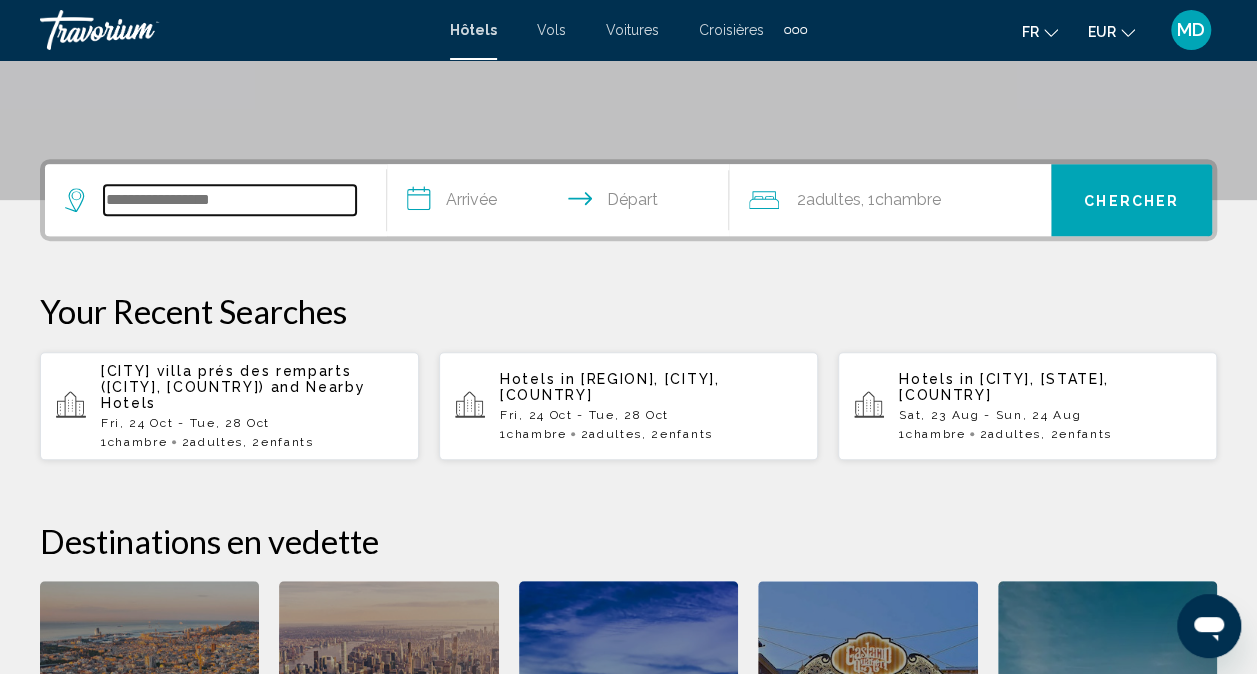 scroll, scrollTop: 494, scrollLeft: 0, axis: vertical 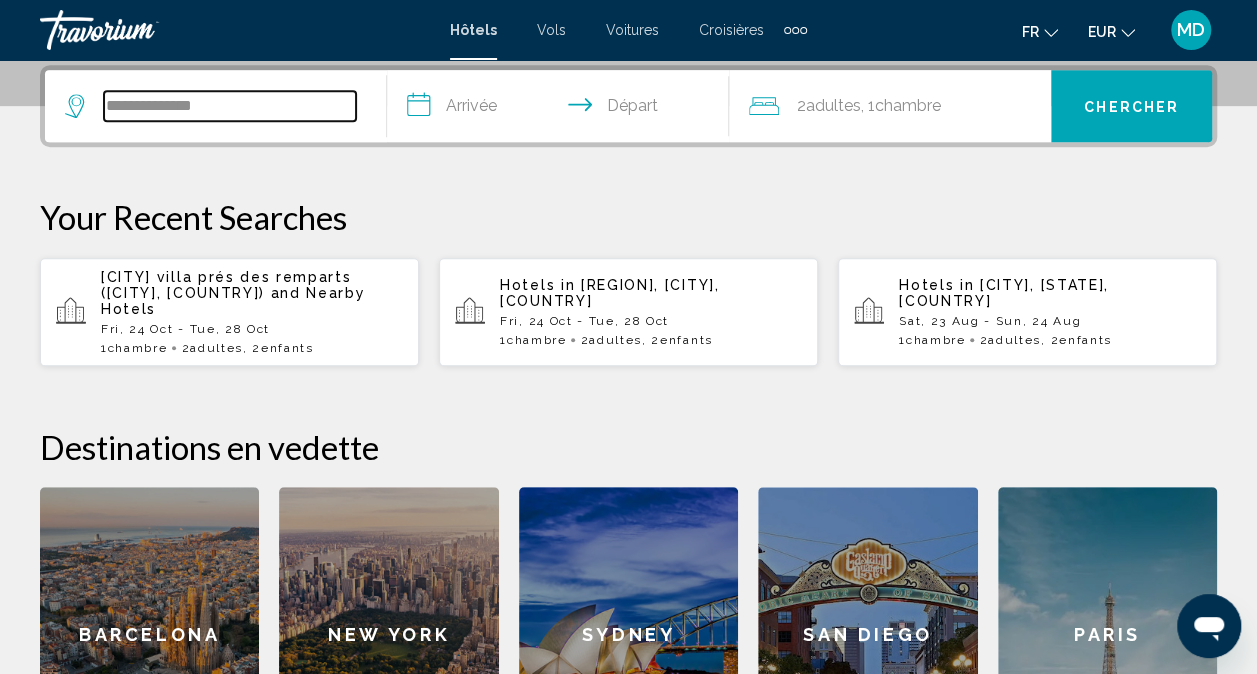 drag, startPoint x: 252, startPoint y: 102, endPoint x: 0, endPoint y: 70, distance: 254.02362 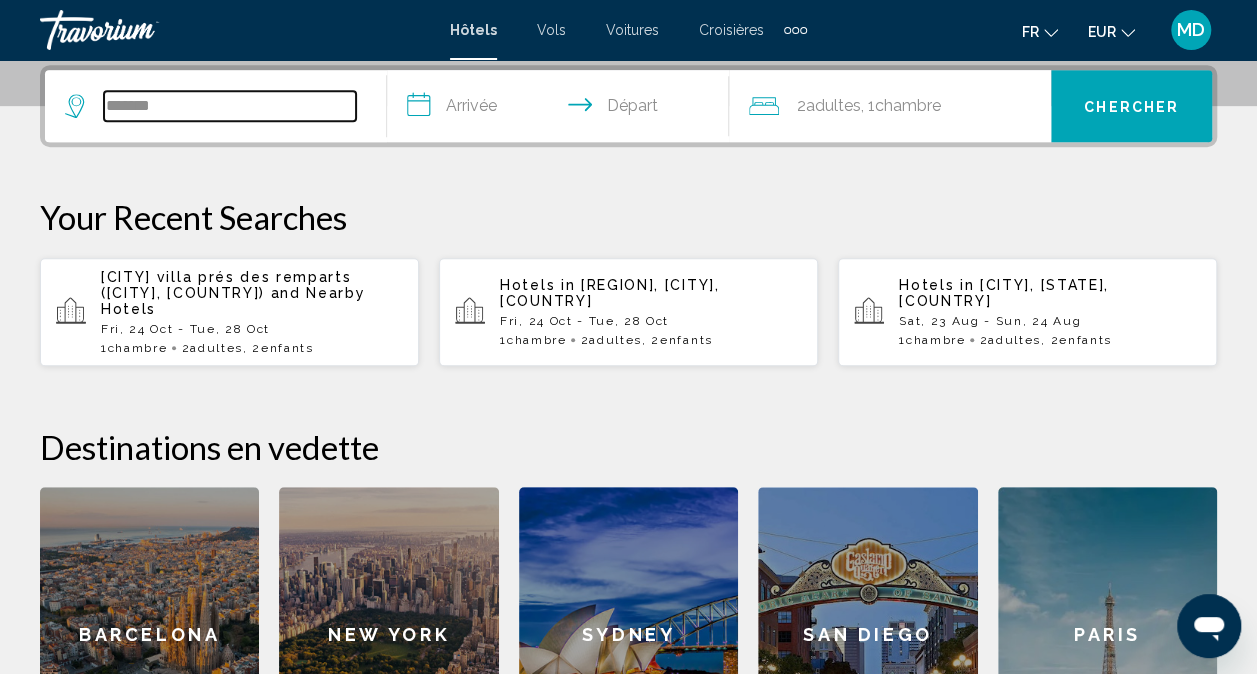 drag, startPoint x: 286, startPoint y: 110, endPoint x: -4, endPoint y: 103, distance: 290.08447 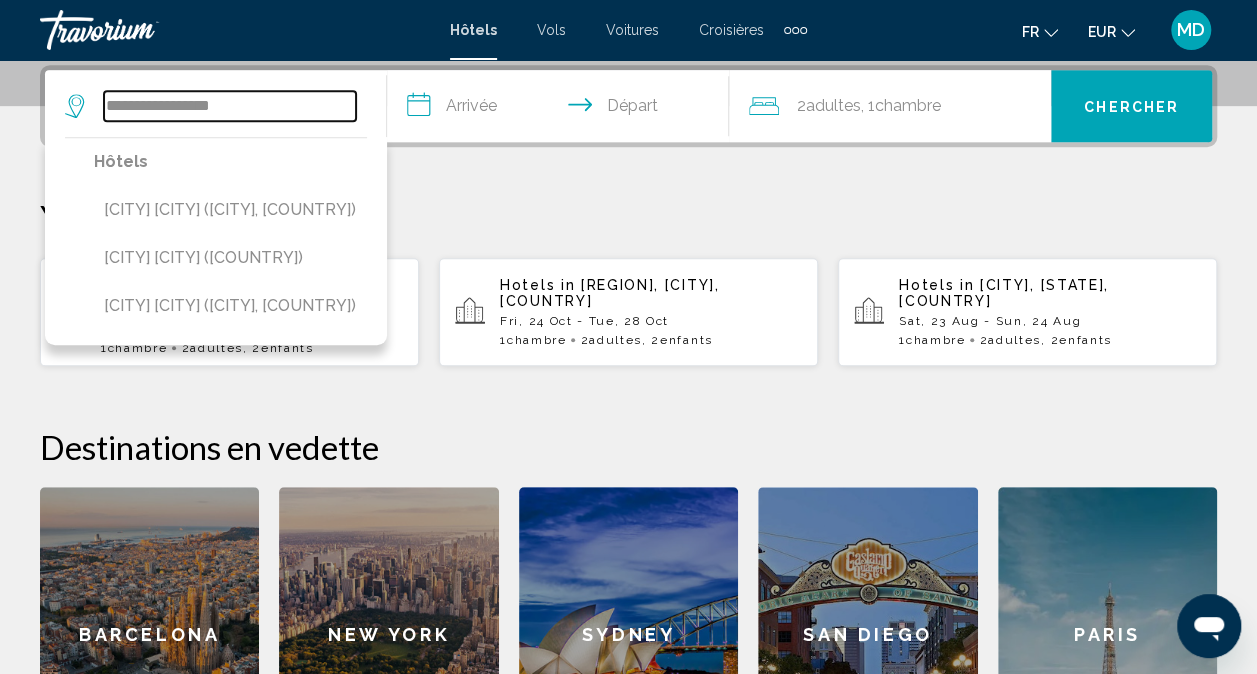 type on "**********" 